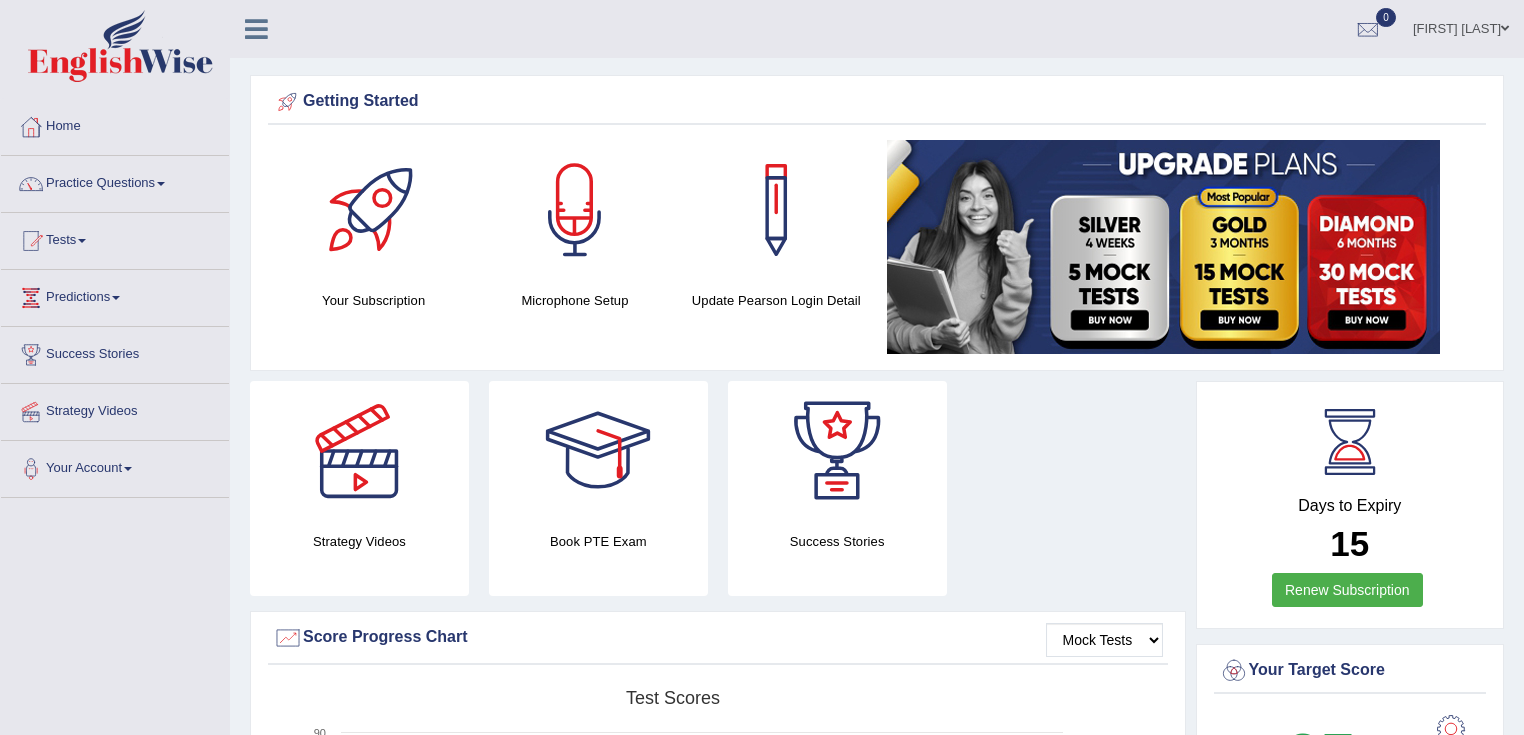 scroll, scrollTop: 0, scrollLeft: 0, axis: both 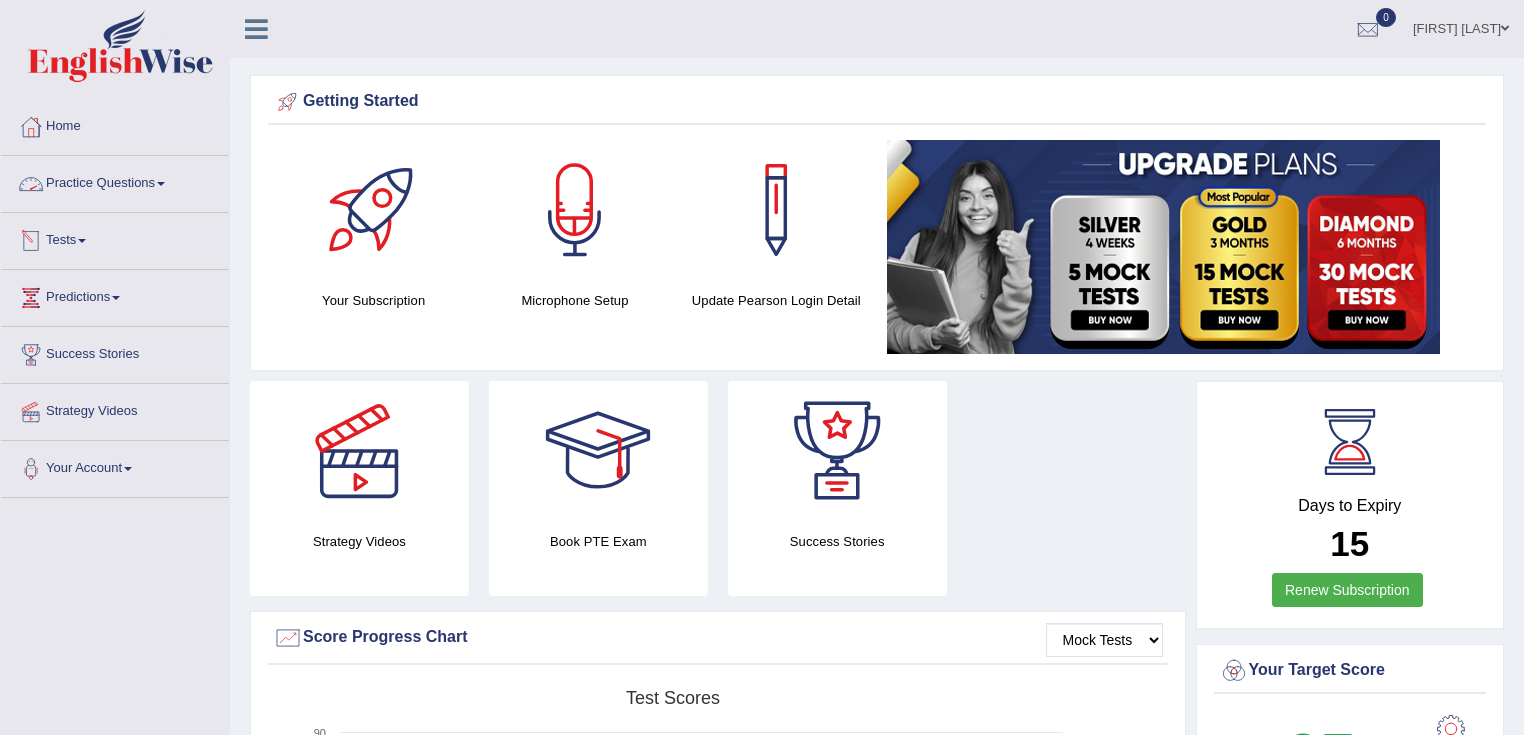 click on "Practice Questions" at bounding box center (115, 181) 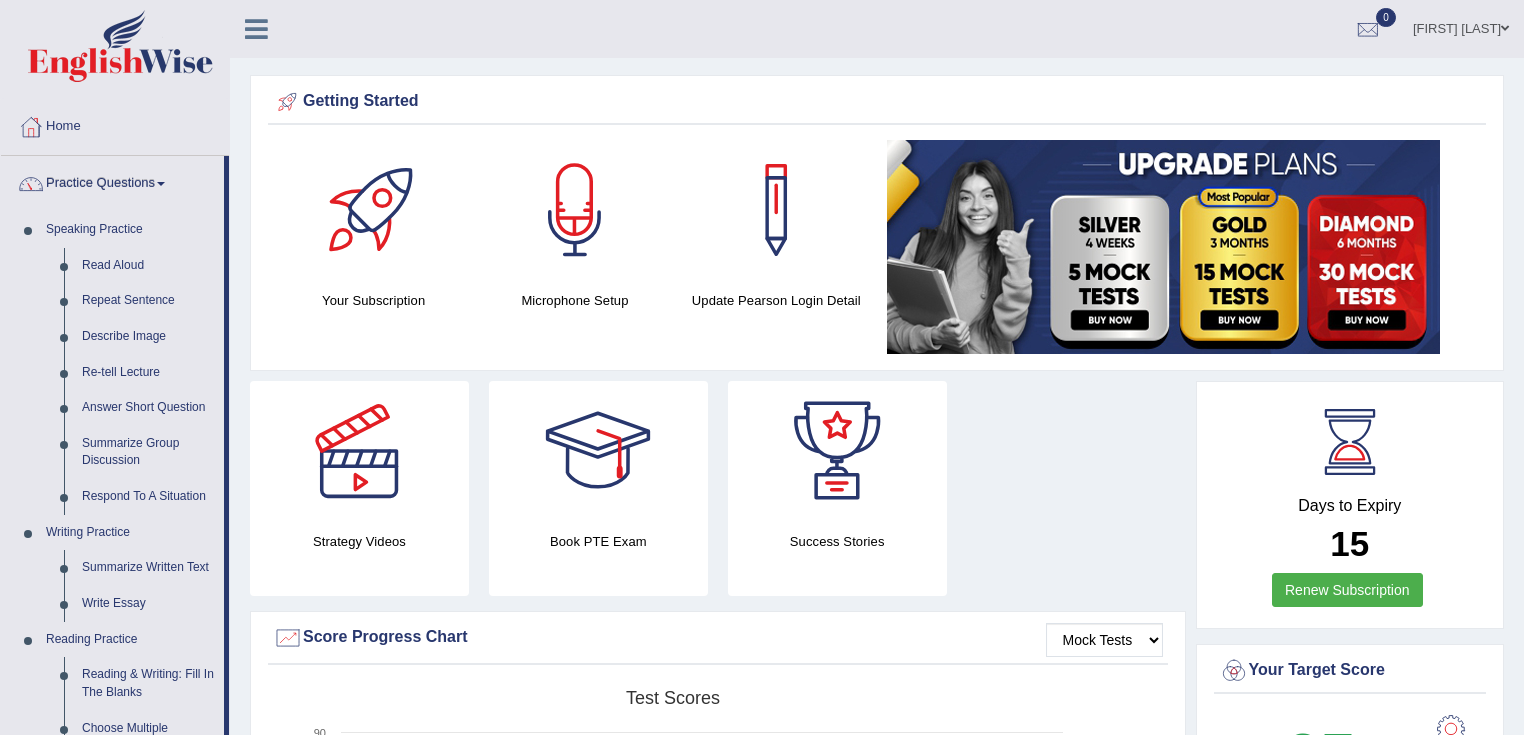 click on "Practice Questions" at bounding box center (112, 181) 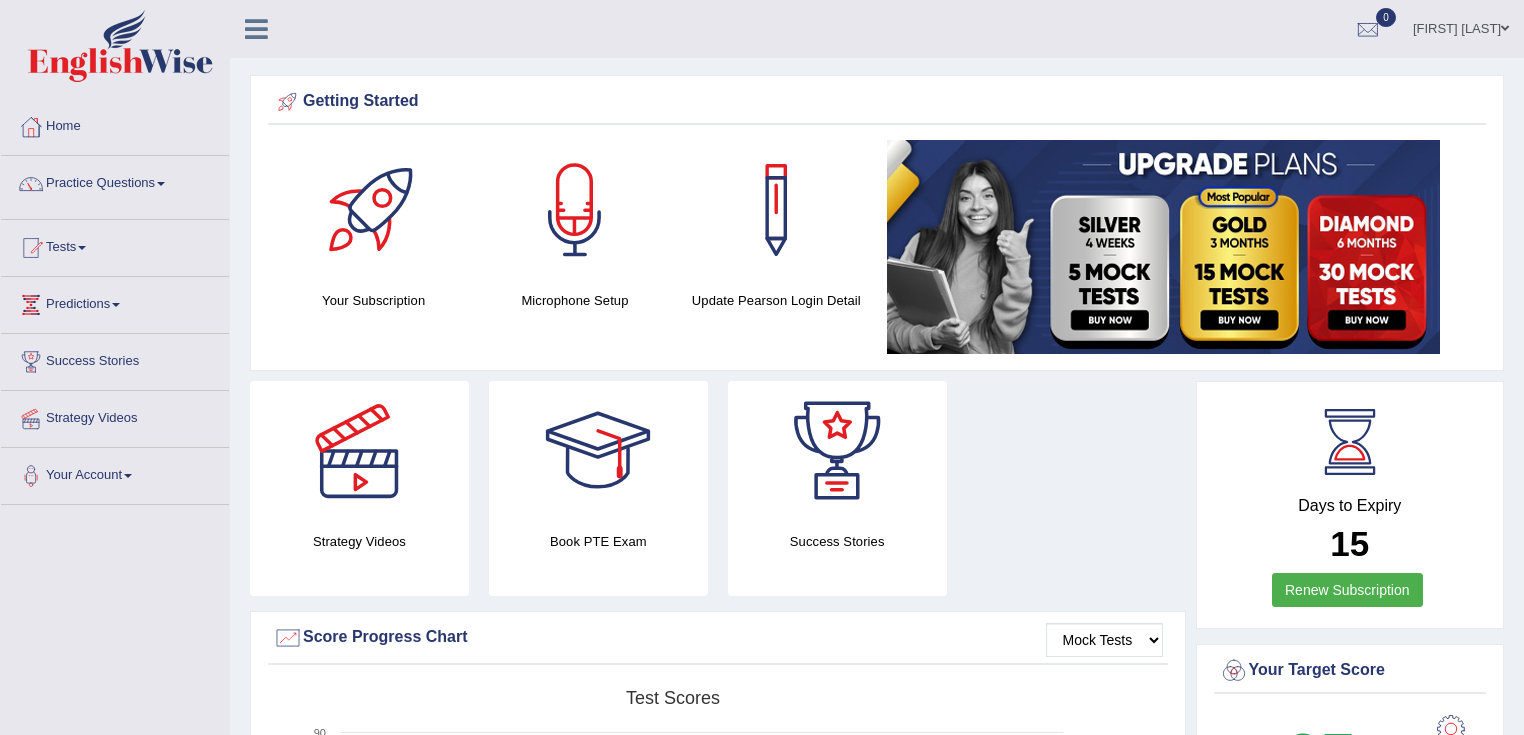 click on "Practice Questions" at bounding box center [115, 181] 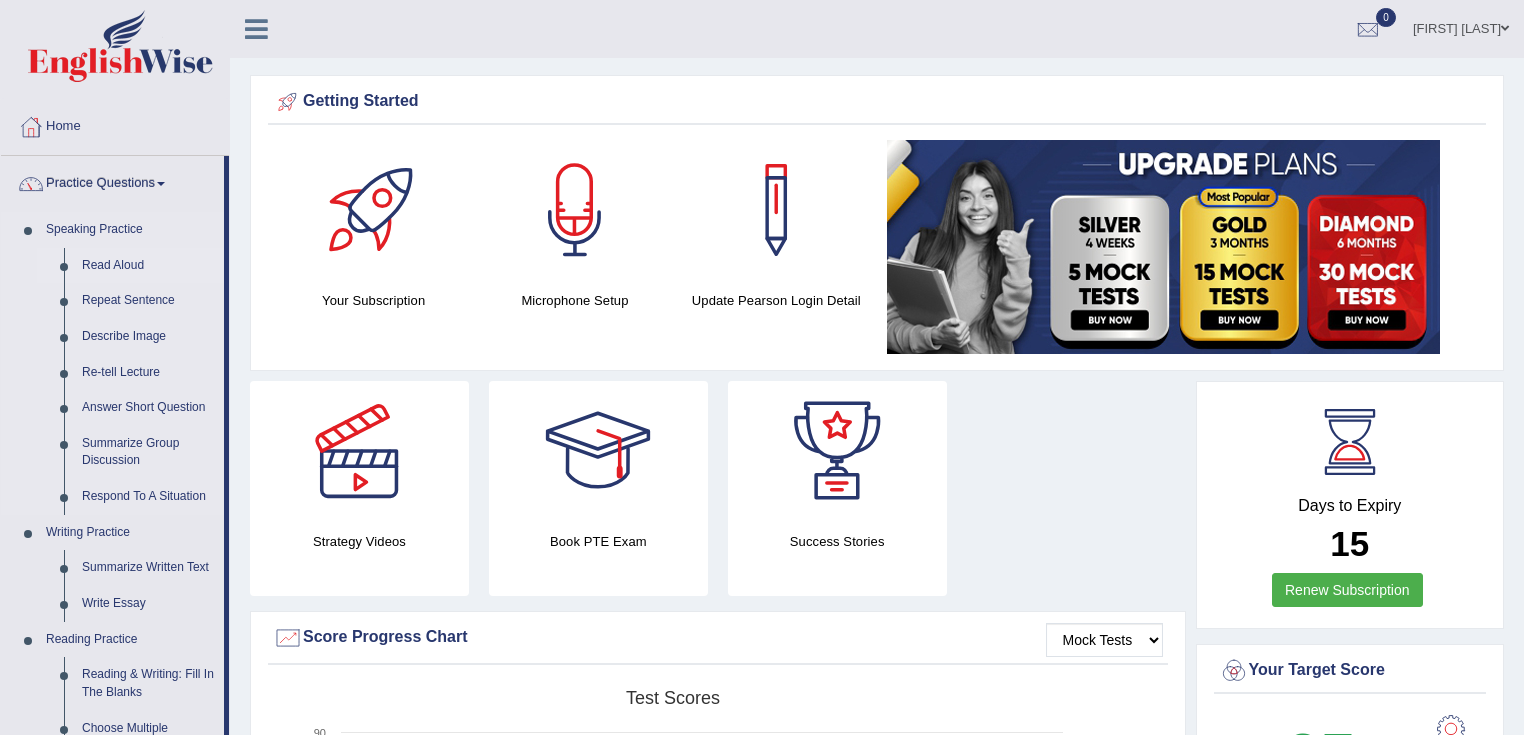 click on "Read Aloud" at bounding box center [148, 266] 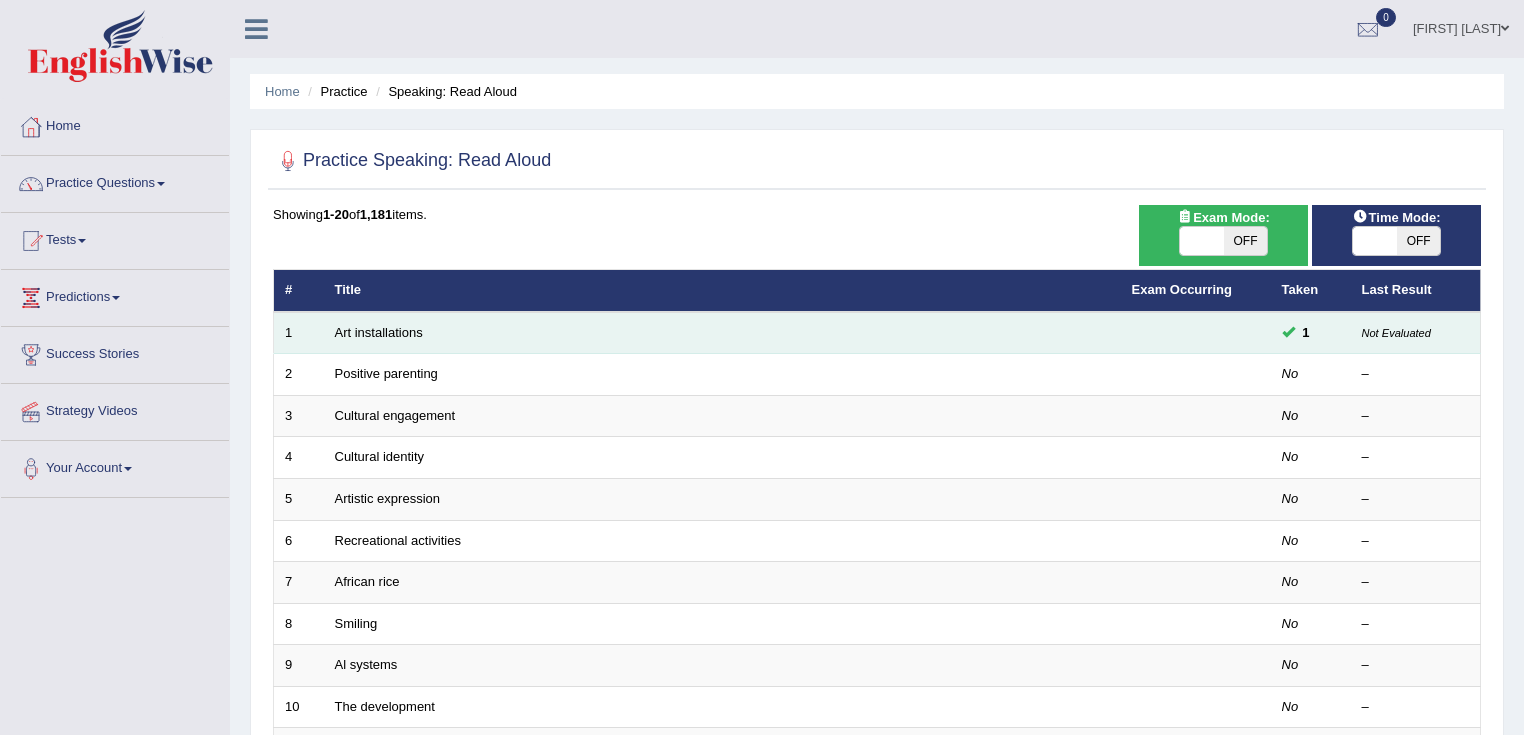 scroll, scrollTop: 0, scrollLeft: 0, axis: both 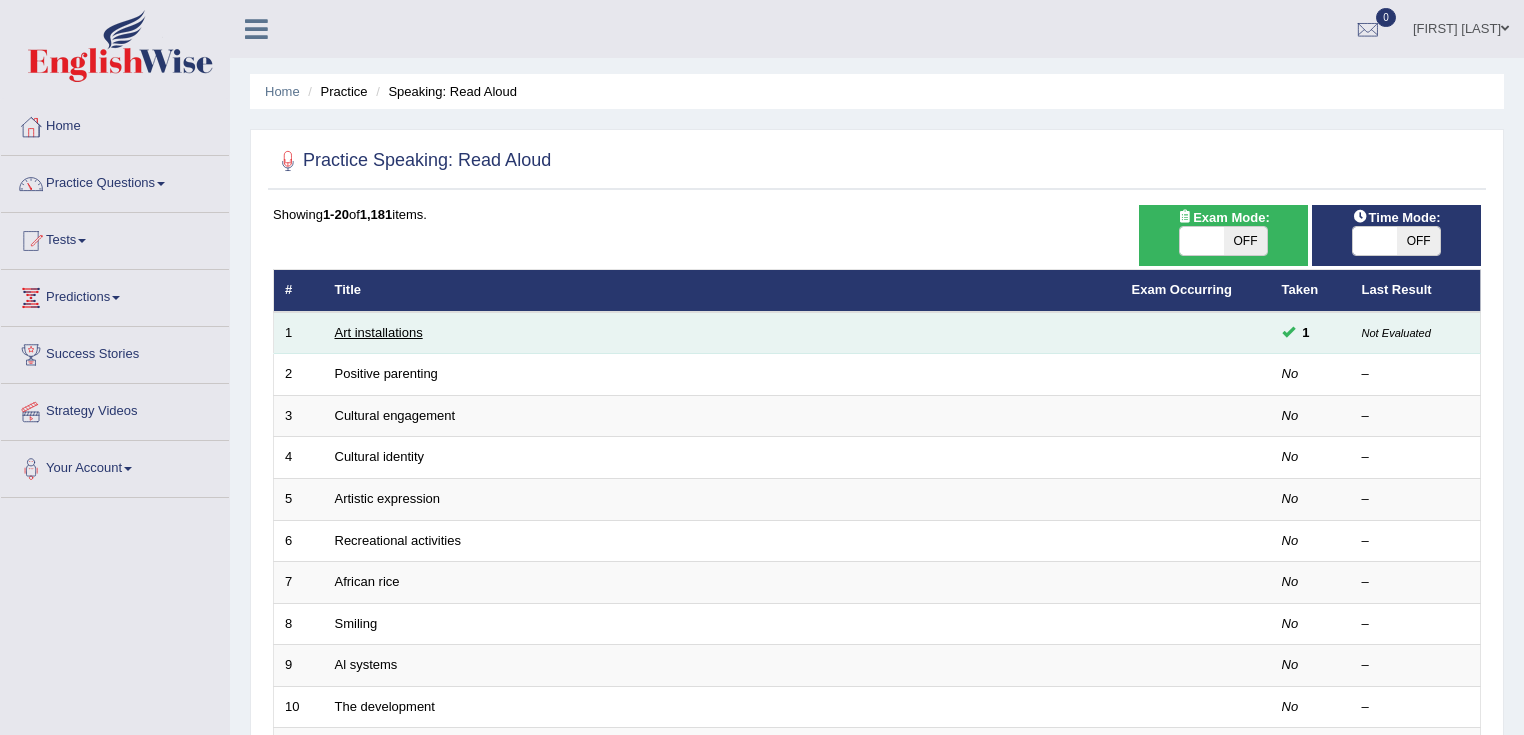 click on "Art installations" at bounding box center [379, 332] 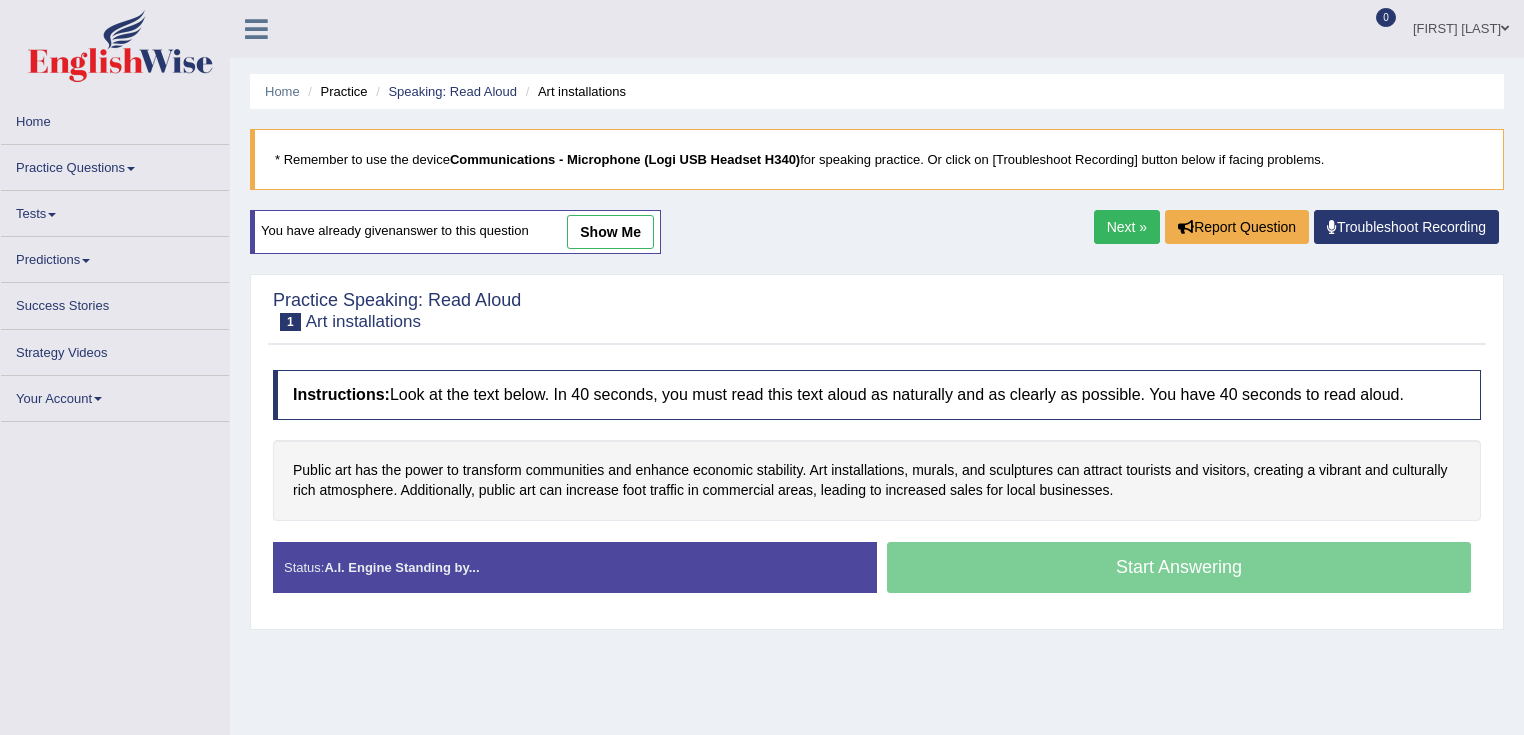 scroll, scrollTop: 0, scrollLeft: 0, axis: both 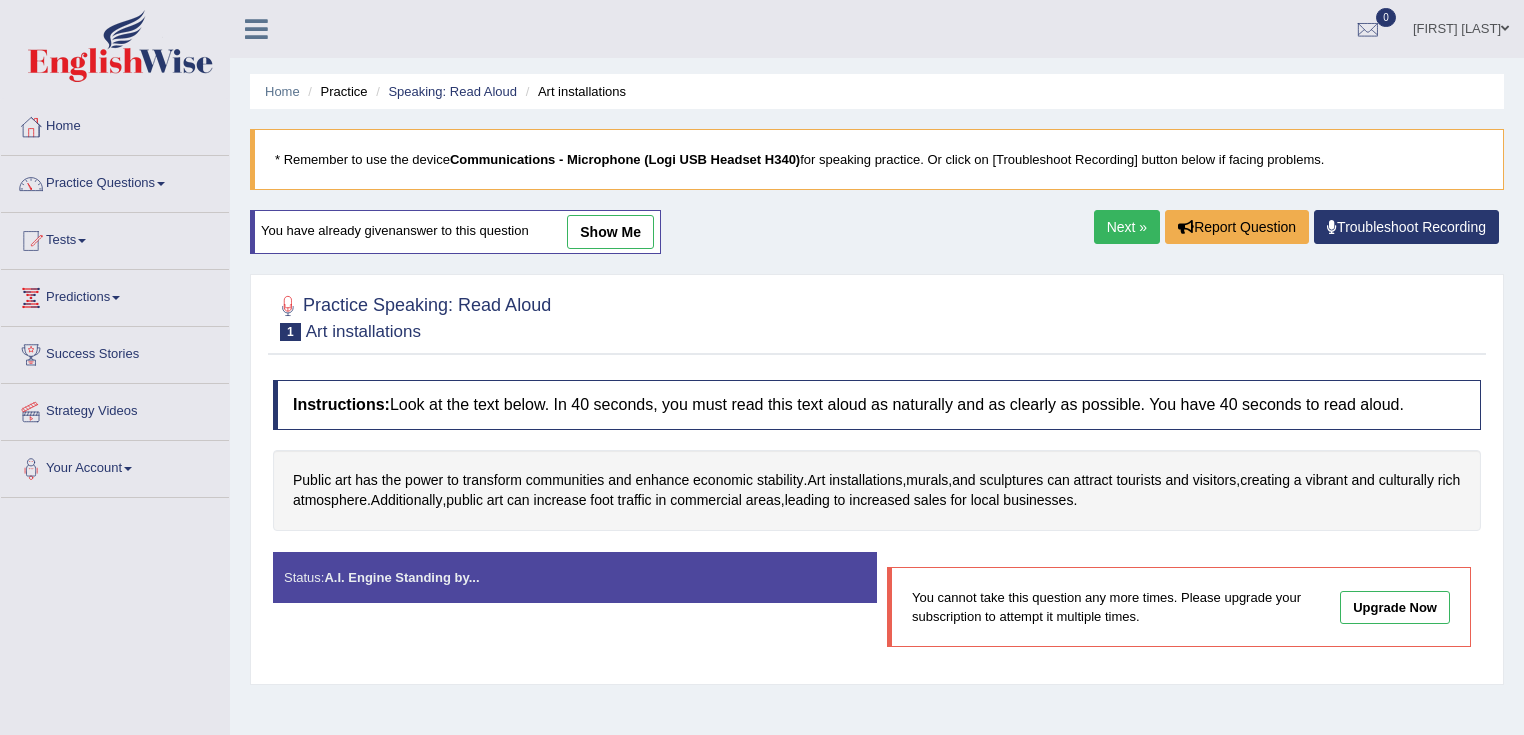 click on "show me" at bounding box center [610, 232] 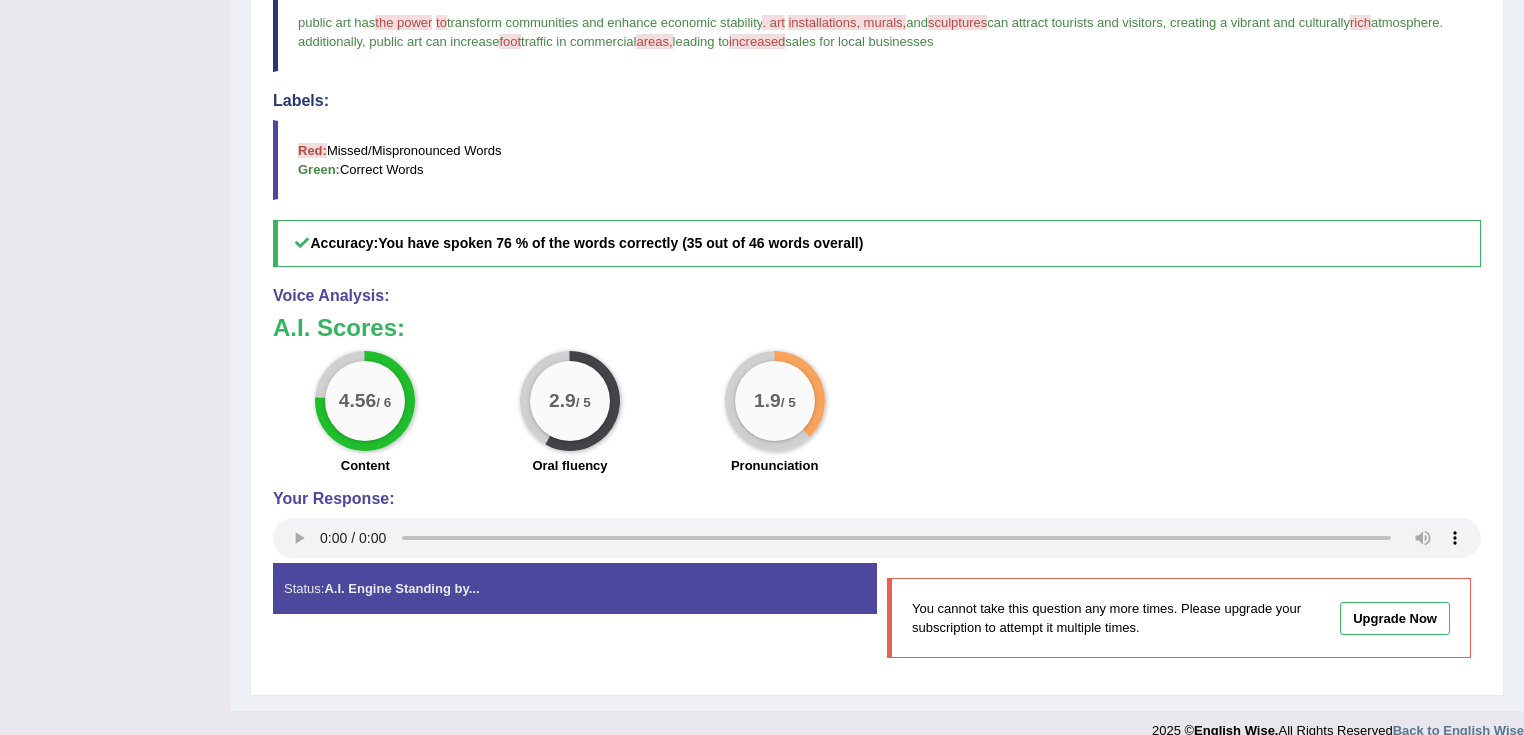 scroll, scrollTop: 606, scrollLeft: 0, axis: vertical 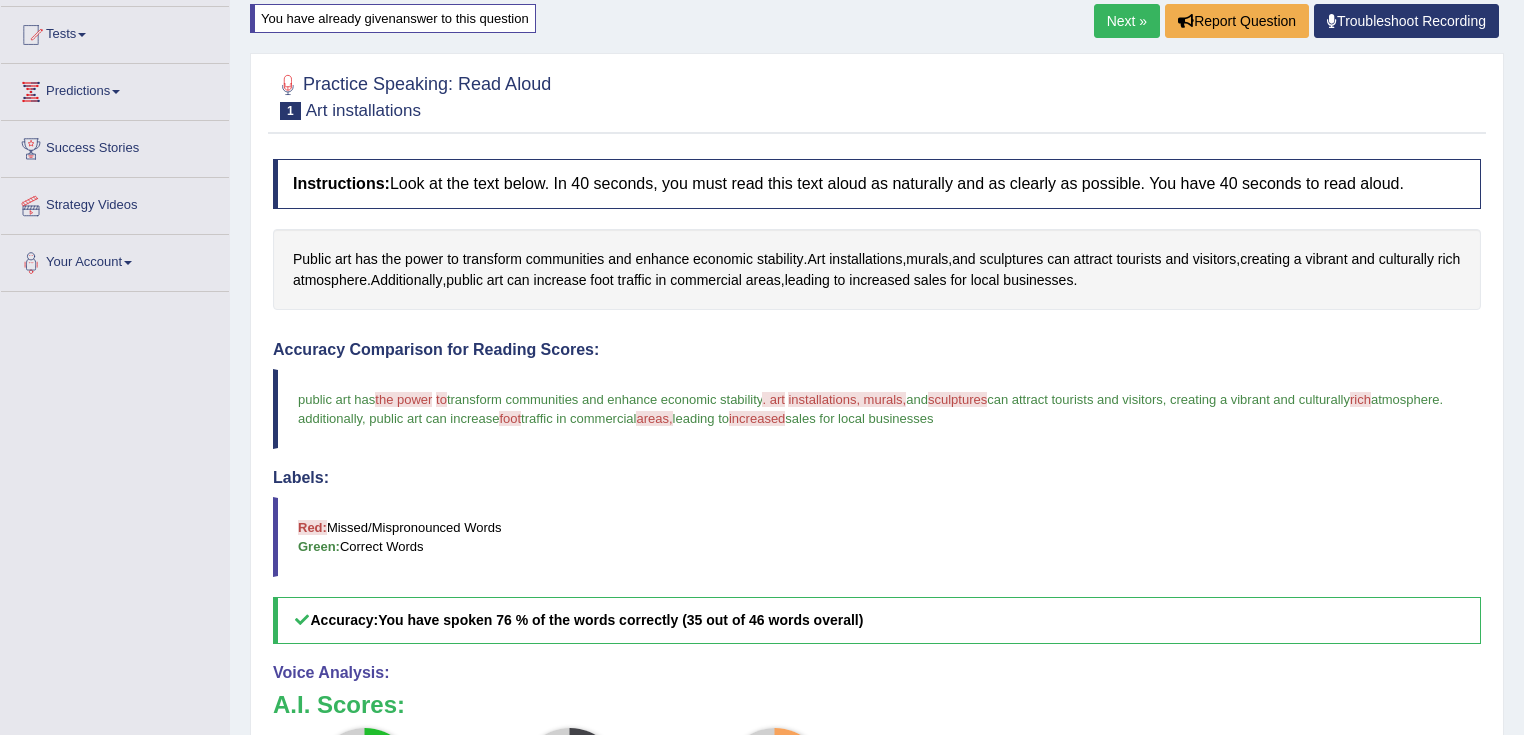 click on "sculptures" at bounding box center [1011, 259] 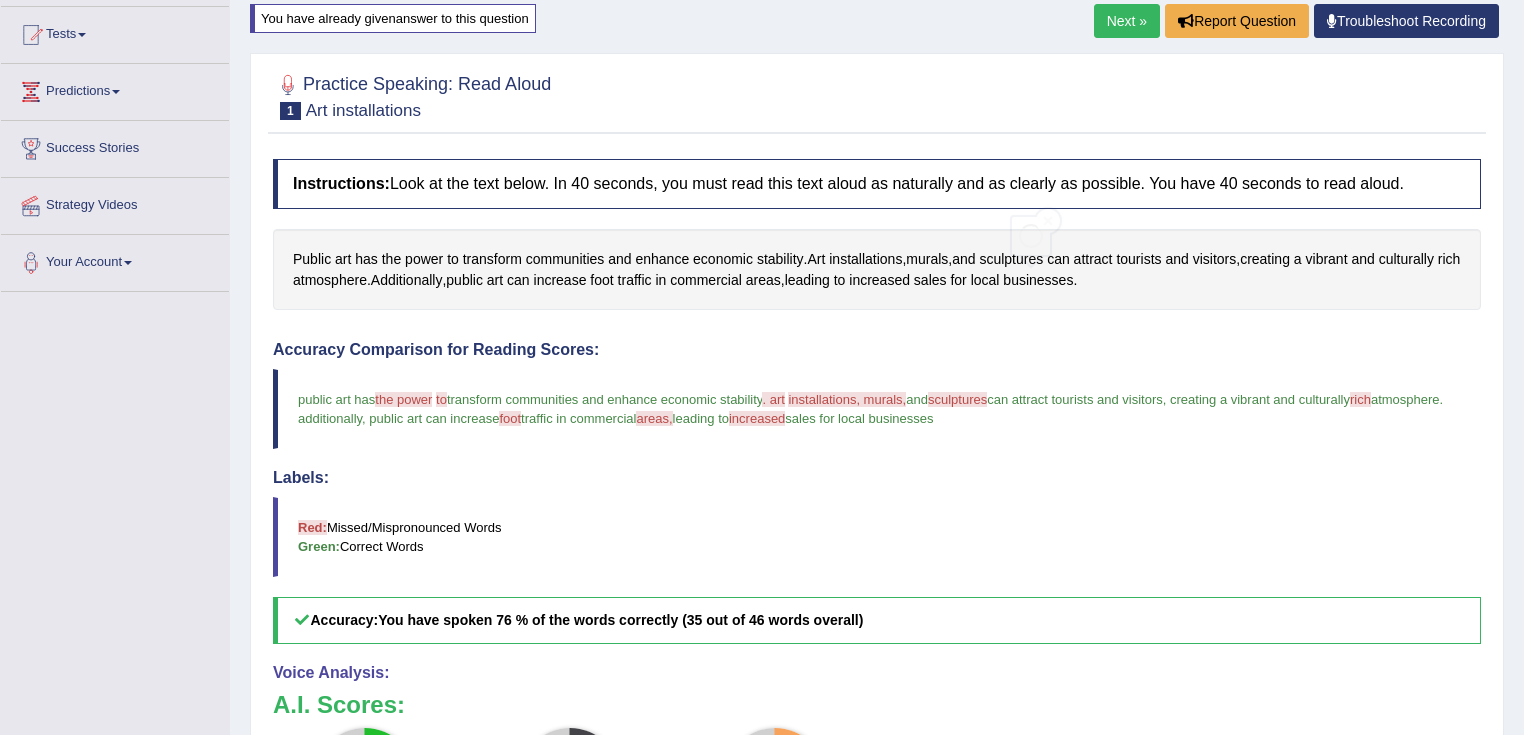 click on "Toggle navigation
Home
Practice Questions   Speaking Practice Read Aloud
Repeat Sentence
Describe Image
Re-tell Lecture
Answer Short Question
Summarize Group Discussion
Respond To A Situation
Writing Practice  Summarize Written Text
Write Essay
Reading Practice  Reading & Writing: Fill In The Blanks
Choose Multiple Answers
Re-order Paragraphs
Fill In The Blanks
Choose Single Answer
Listening Practice  Summarize Spoken Text
Highlight Incorrect Words
Highlight Correct Summary
Select Missing Word
Choose Single Answer
Choose Multiple Answers
Fill In The Blanks
Write From Dictation
Pronunciation
Tests  Take Practice Sectional Test" at bounding box center [762, 161] 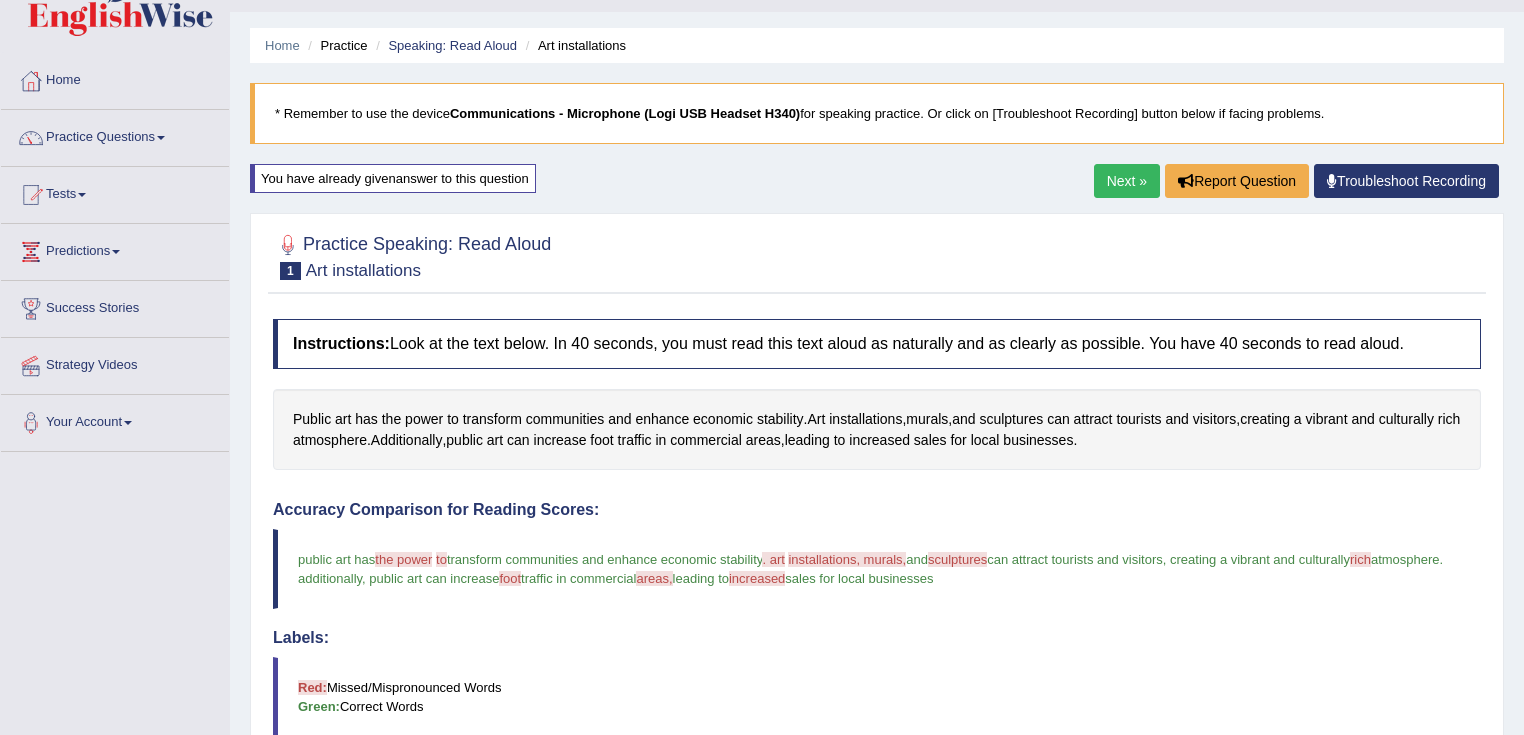 scroll, scrollTop: 126, scrollLeft: 0, axis: vertical 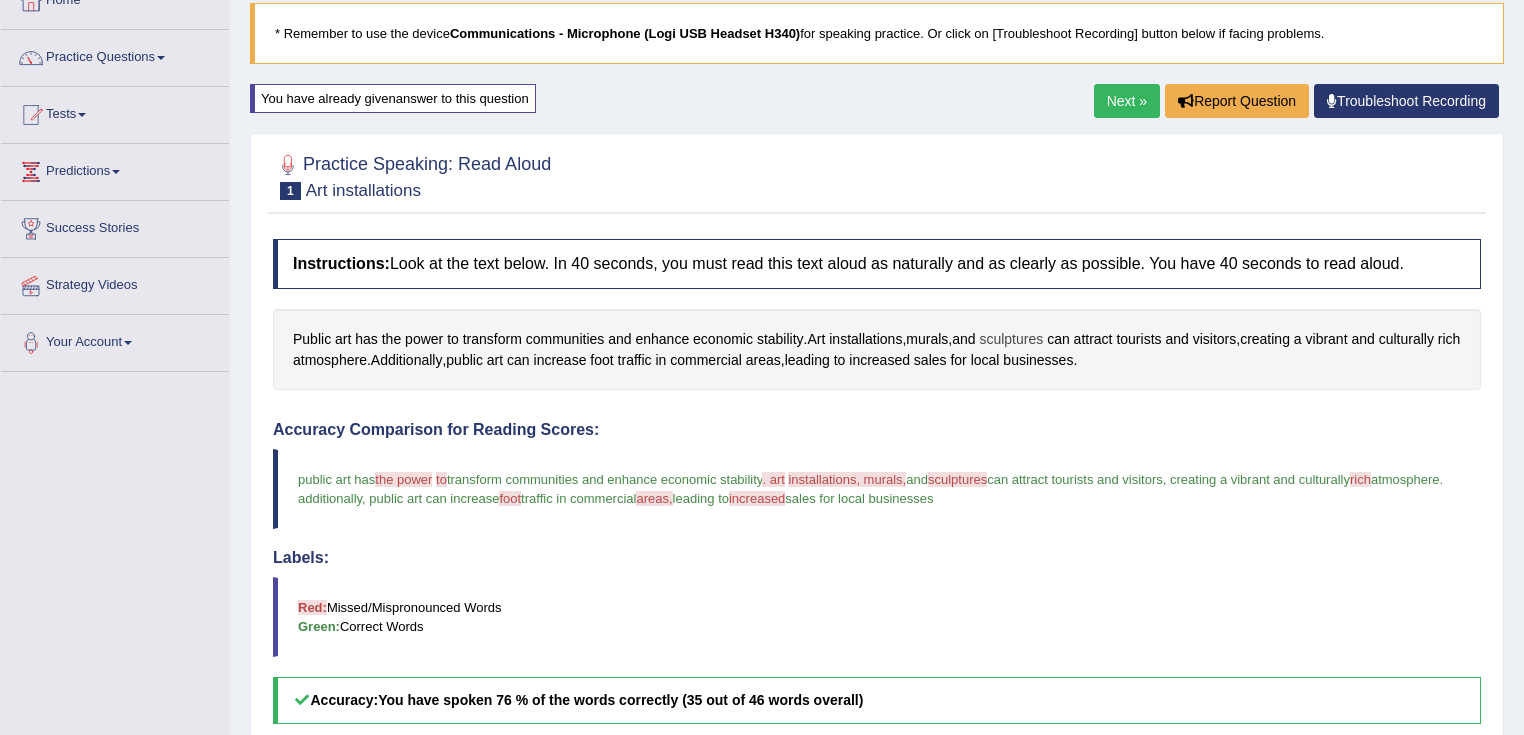 click on "sculptures" at bounding box center [1011, 339] 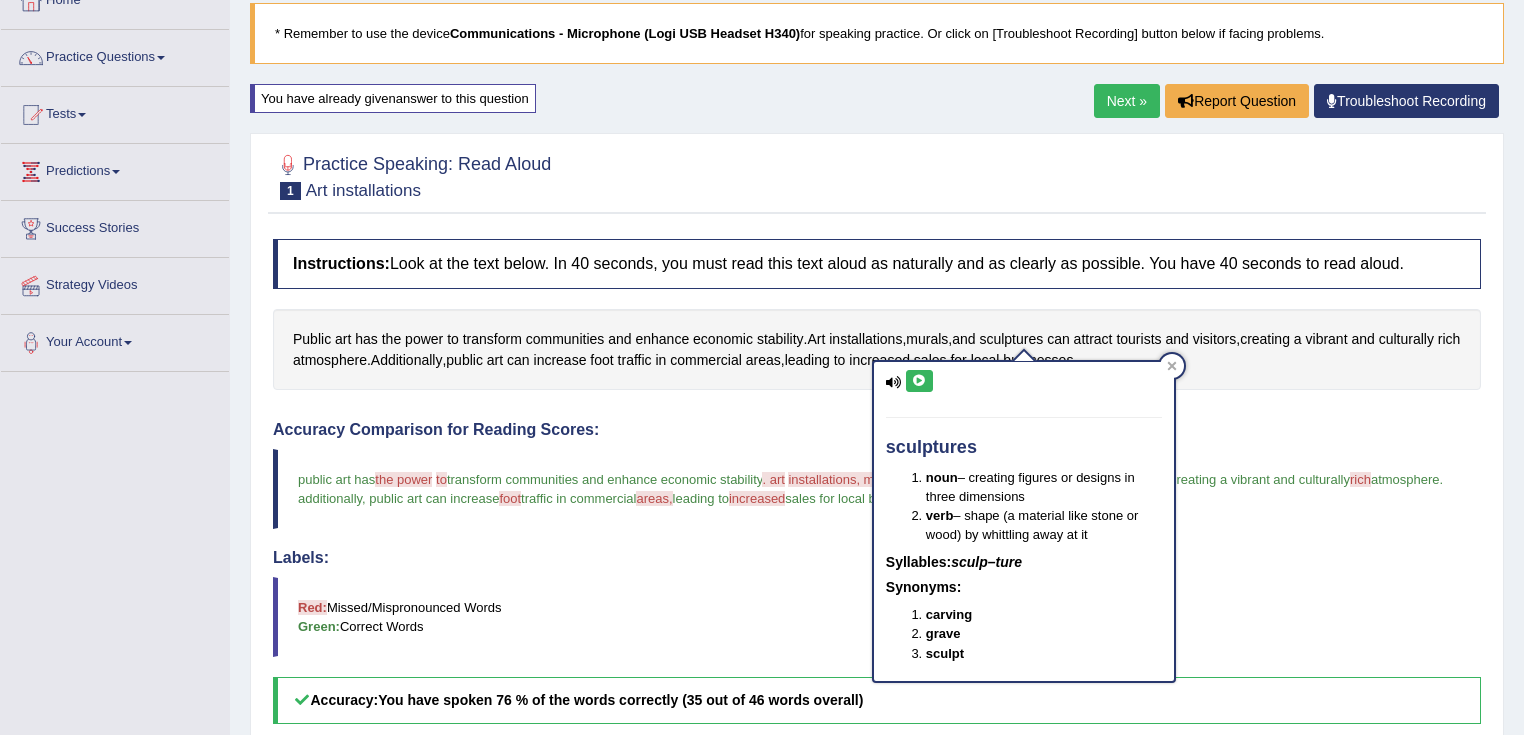 click at bounding box center (919, 381) 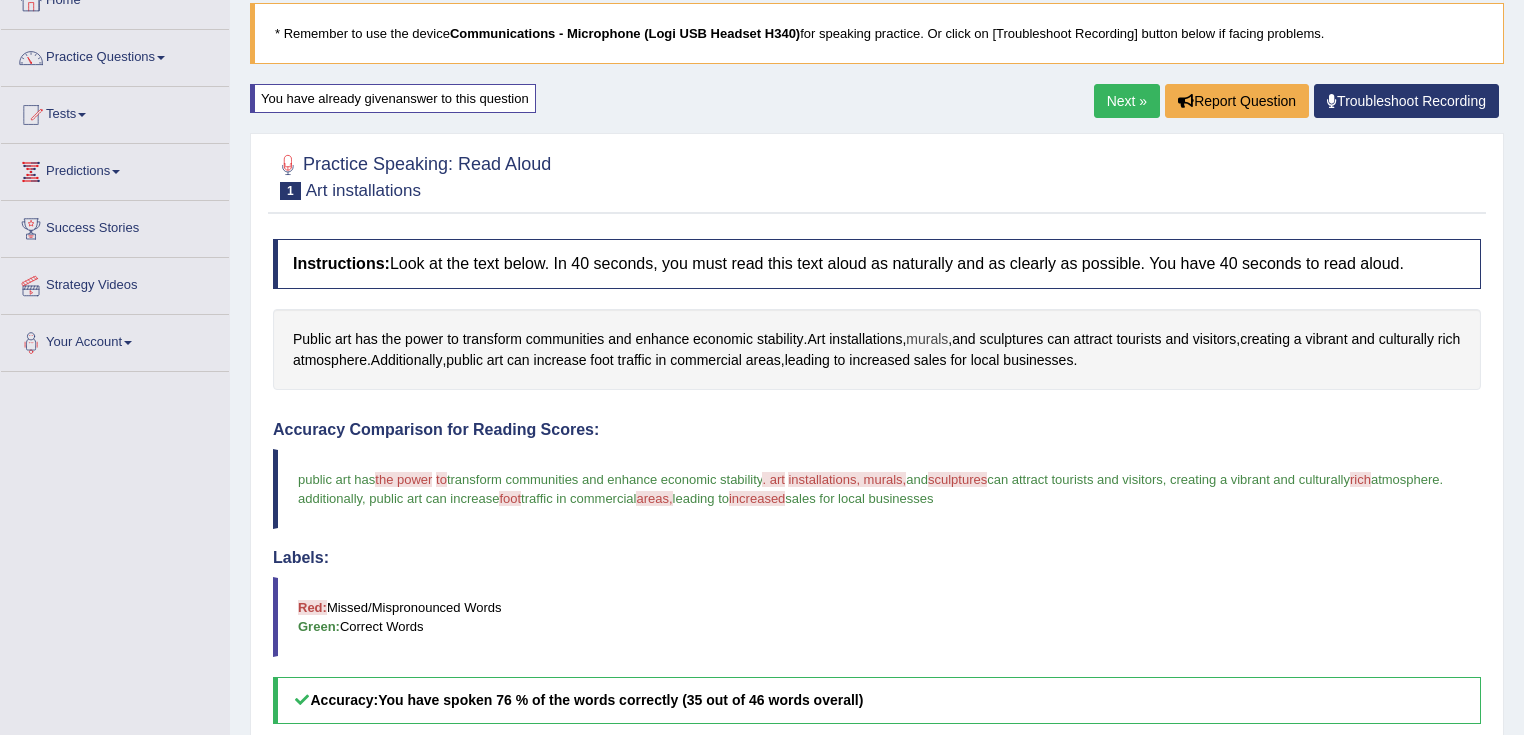 click on "murals" at bounding box center [927, 339] 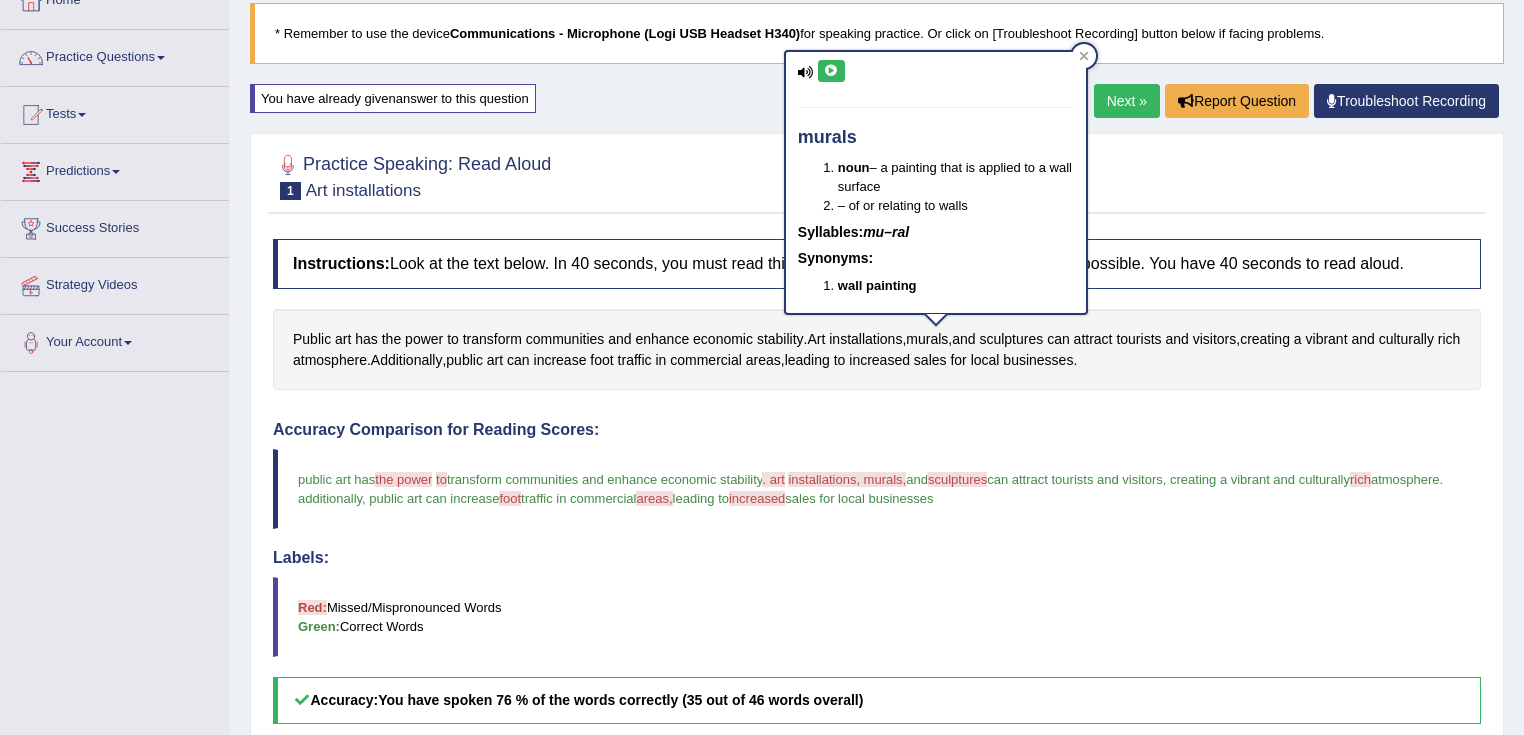 click at bounding box center [831, 71] 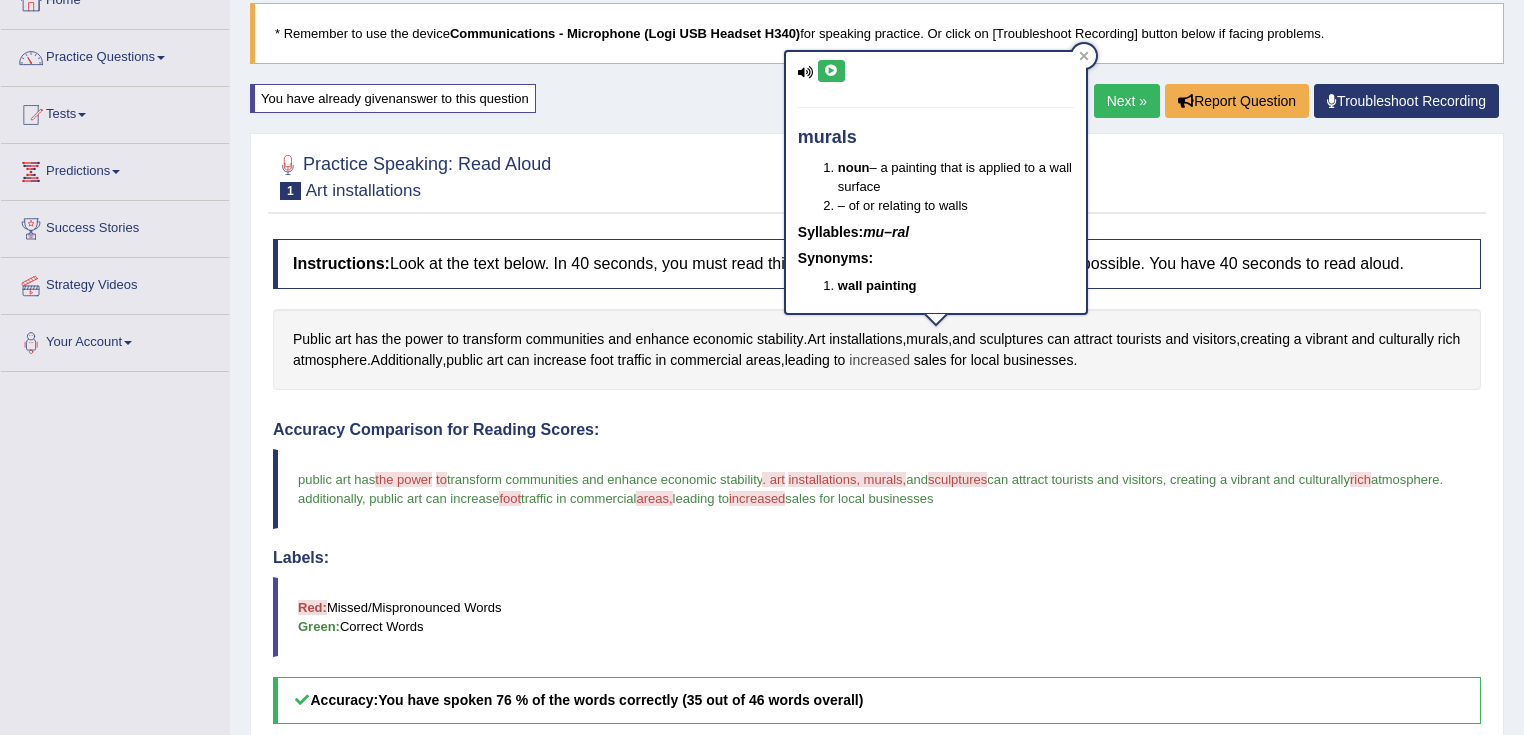 click on "increased" at bounding box center [879, 360] 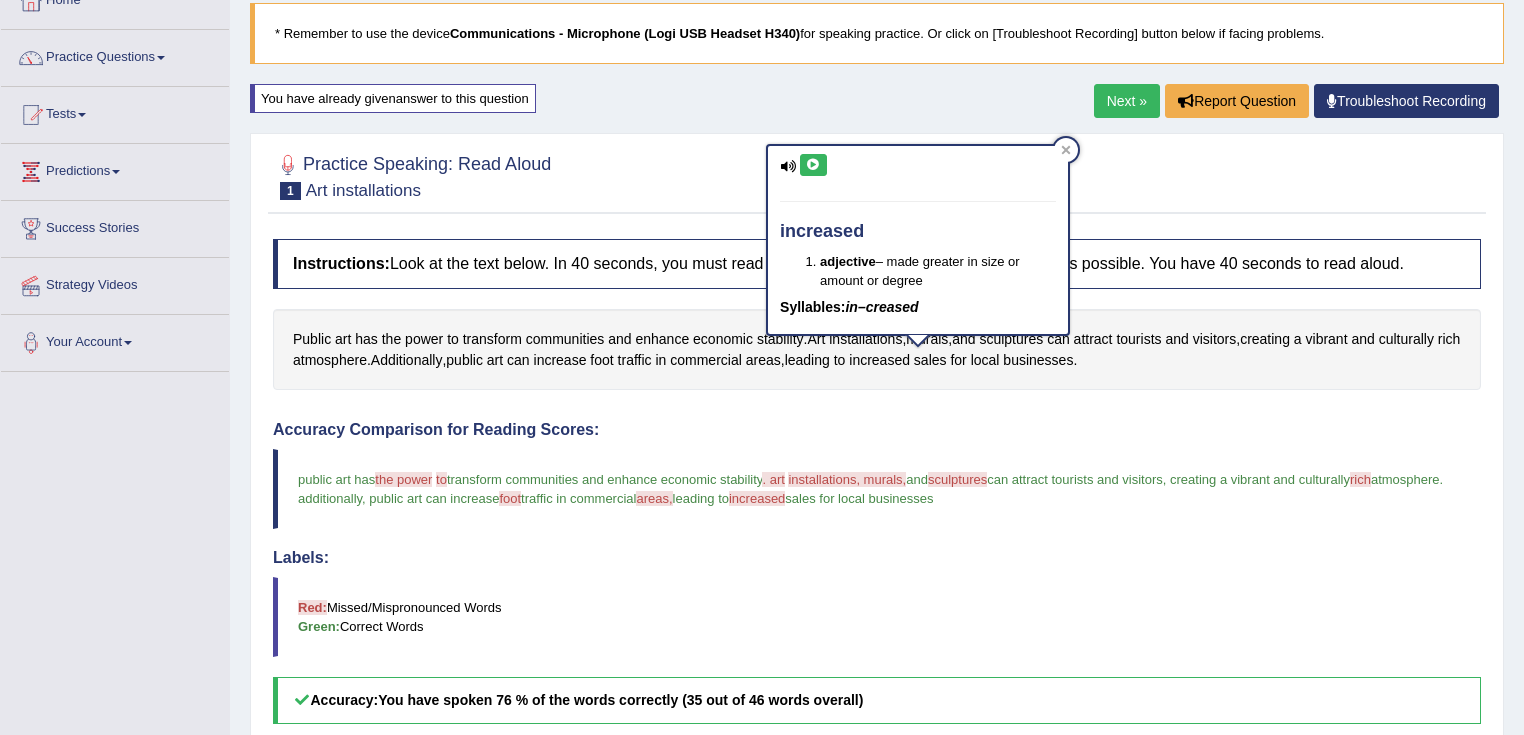 click on "Accuracy Comparison for Reading Scores:" at bounding box center (877, 430) 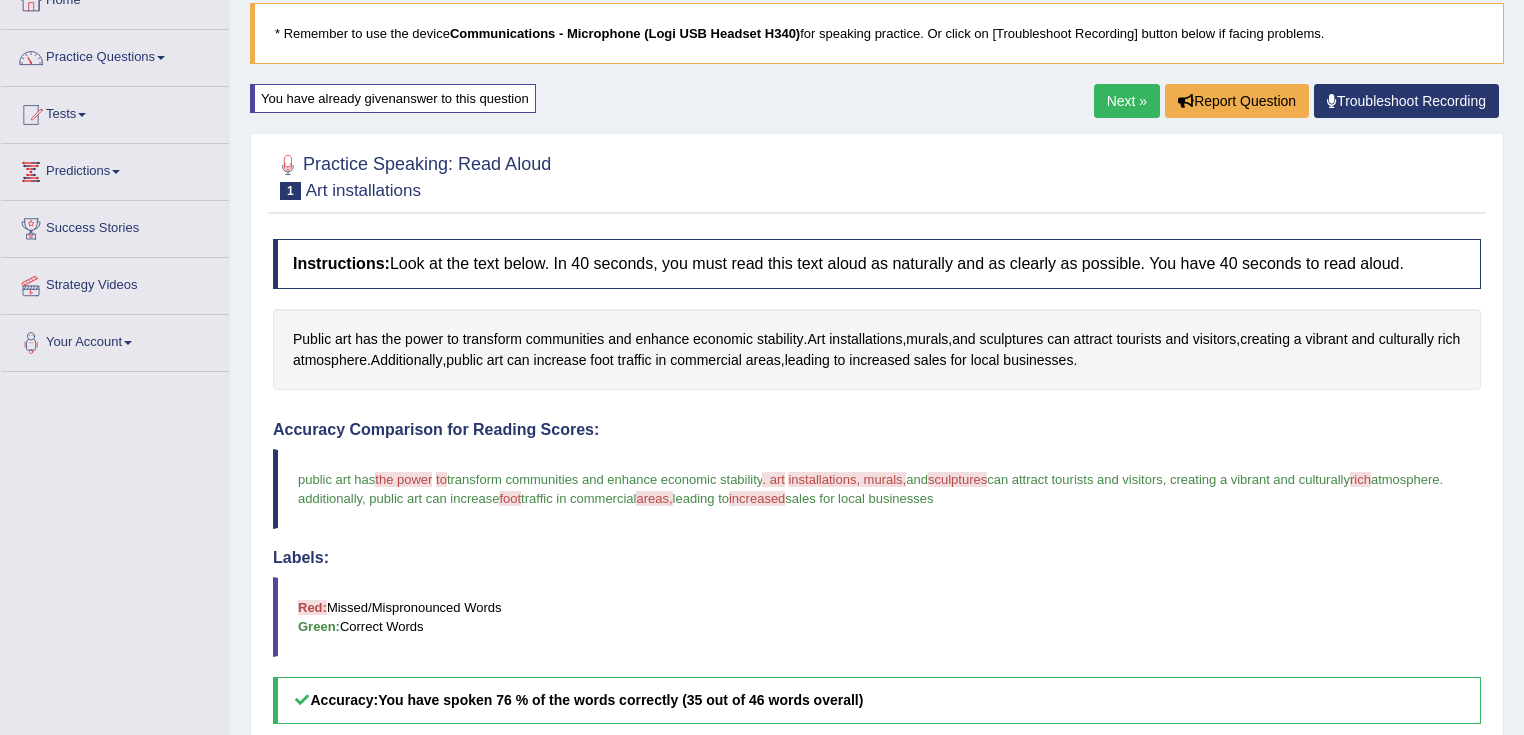 click on "Next »" at bounding box center [1127, 101] 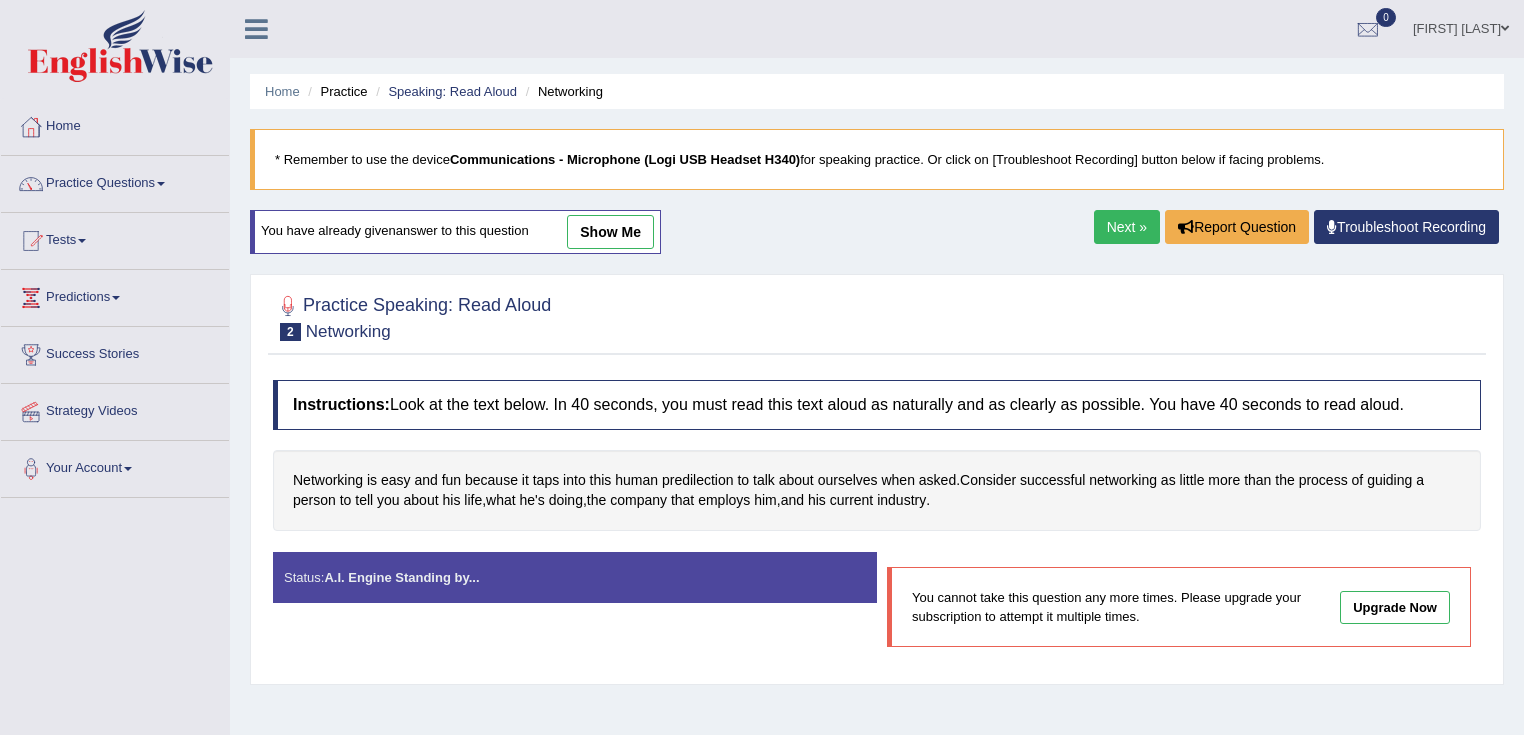 scroll, scrollTop: 0, scrollLeft: 0, axis: both 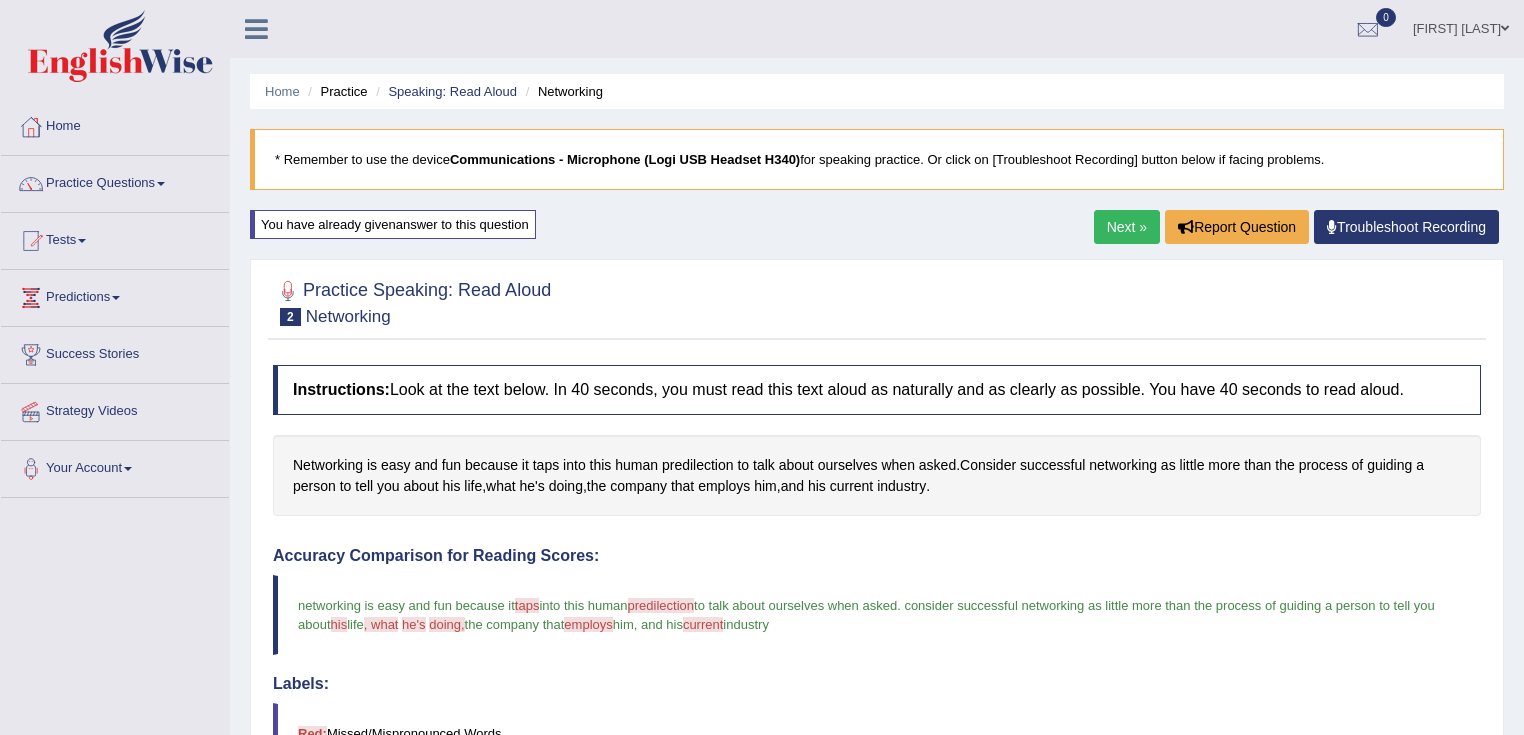 click on "Next »" at bounding box center [1127, 227] 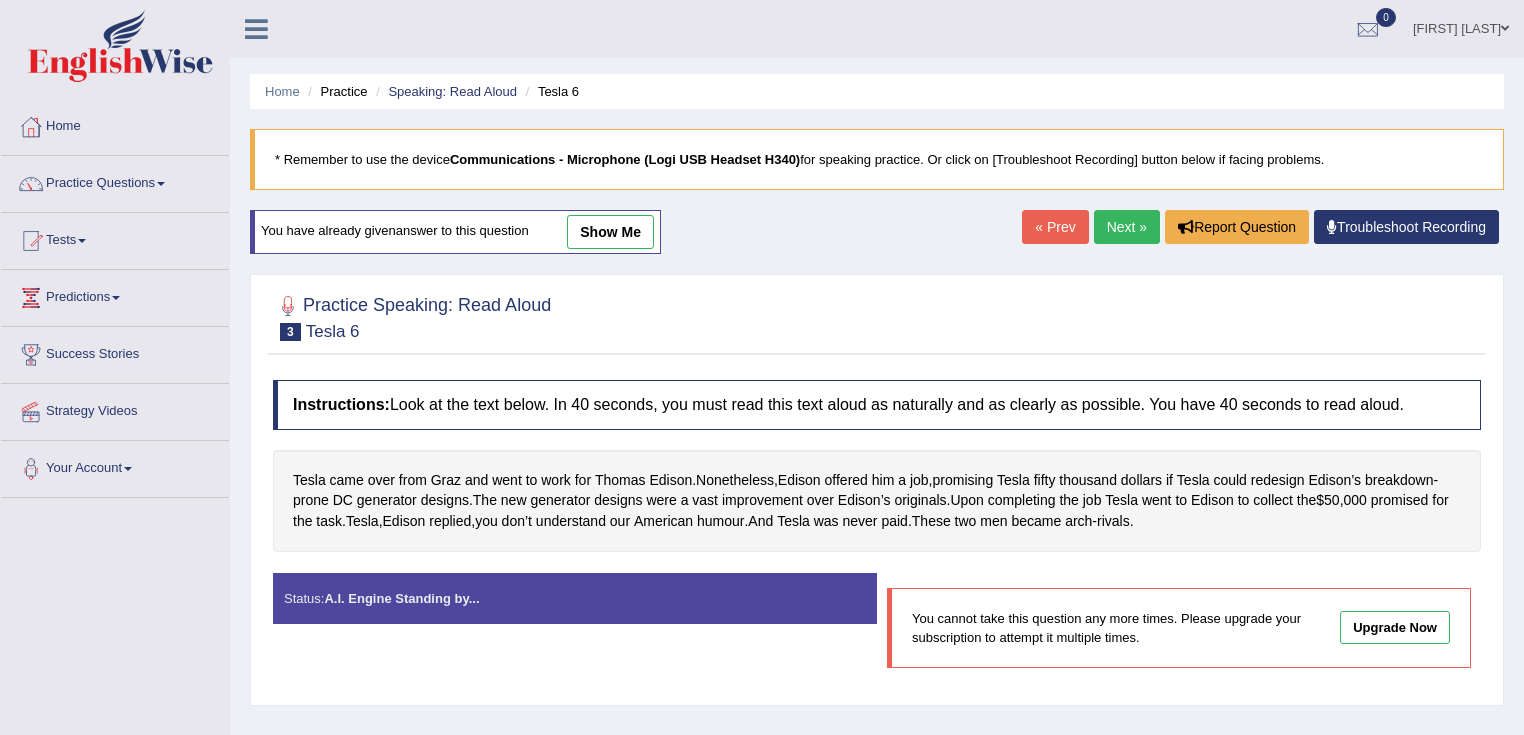 scroll, scrollTop: 0, scrollLeft: 0, axis: both 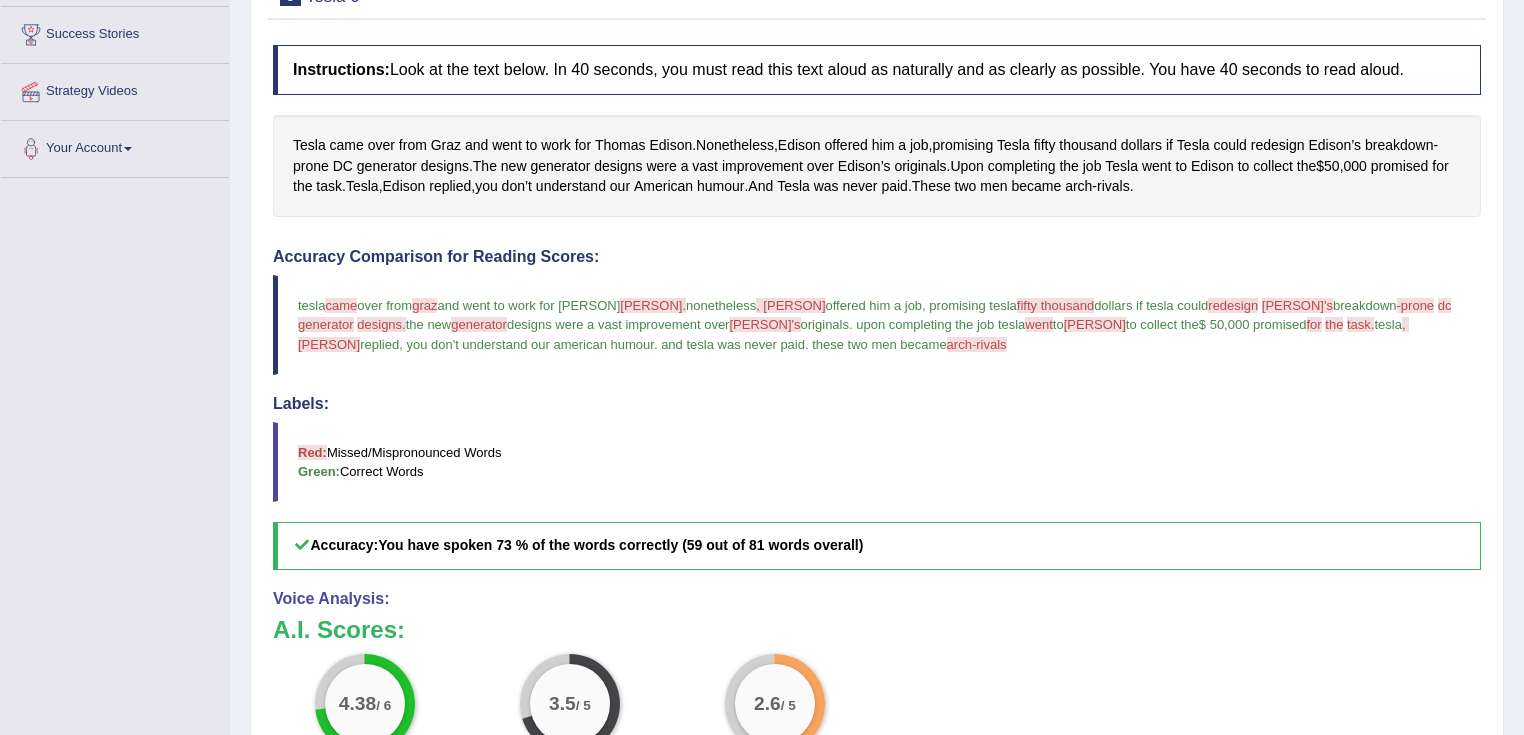 click on "Accuracy Comparison for Reading Scores: tesla  came game  over from  graz grass  and went to work for thomas  edison.  edition  nonetheless , edison  addition  offered him a job ,    promising tesla  fifty thousand 50,000  dollars if tesla could  redesign re-designed   edison's additions  breakdown -prone   dc pronuncinerator   generator designs   designs.  the new  generator generated  designs were a vast improvement over  edison's additions  originals .    upon completing the job tesla  went  to  edison additions  to collect the  $   50,000 promised  for the four   the that   task.  has  tesla , edison  additions  replied ,    you don't understand our american humour .    and tesla was never paid .    these two men became  arch-rivals ark revolves Labels:
Red:  Missed/Mispronounced Words
Green:  Correct Words
Accuracy:  You have spoken 73 % of the words correctly (59 out of 81 words overall)" at bounding box center (877, 409) 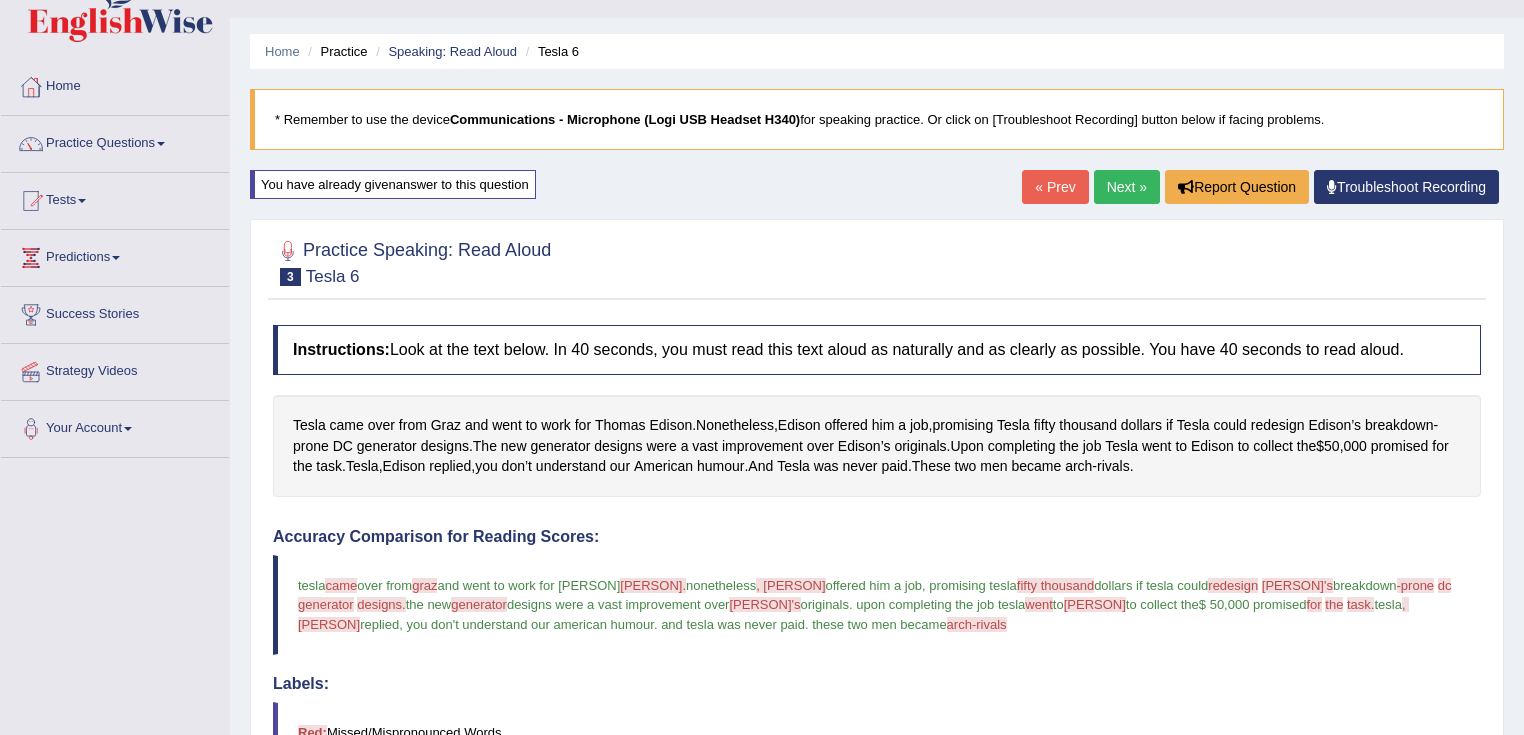 scroll, scrollTop: 0, scrollLeft: 0, axis: both 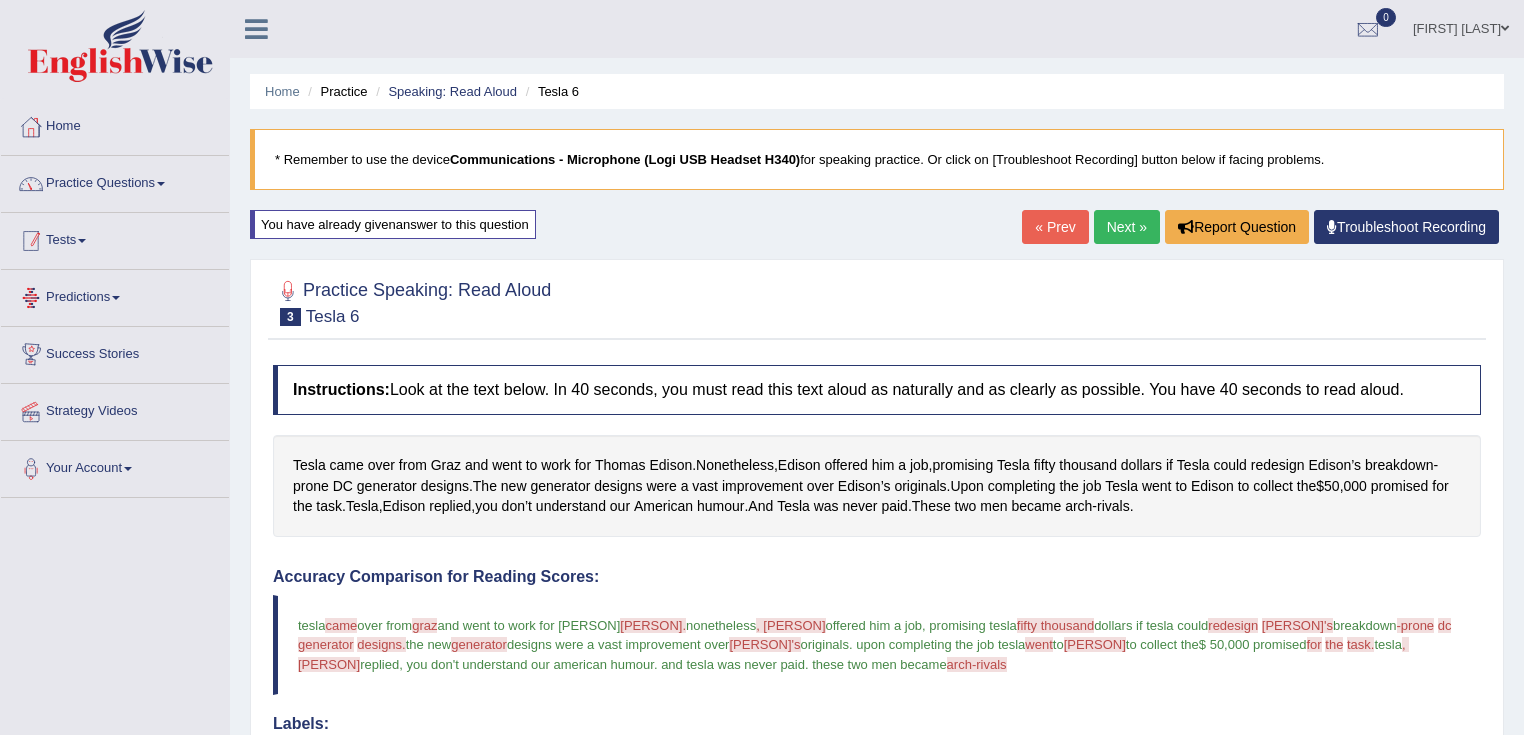 click on "Practice Questions" at bounding box center (115, 181) 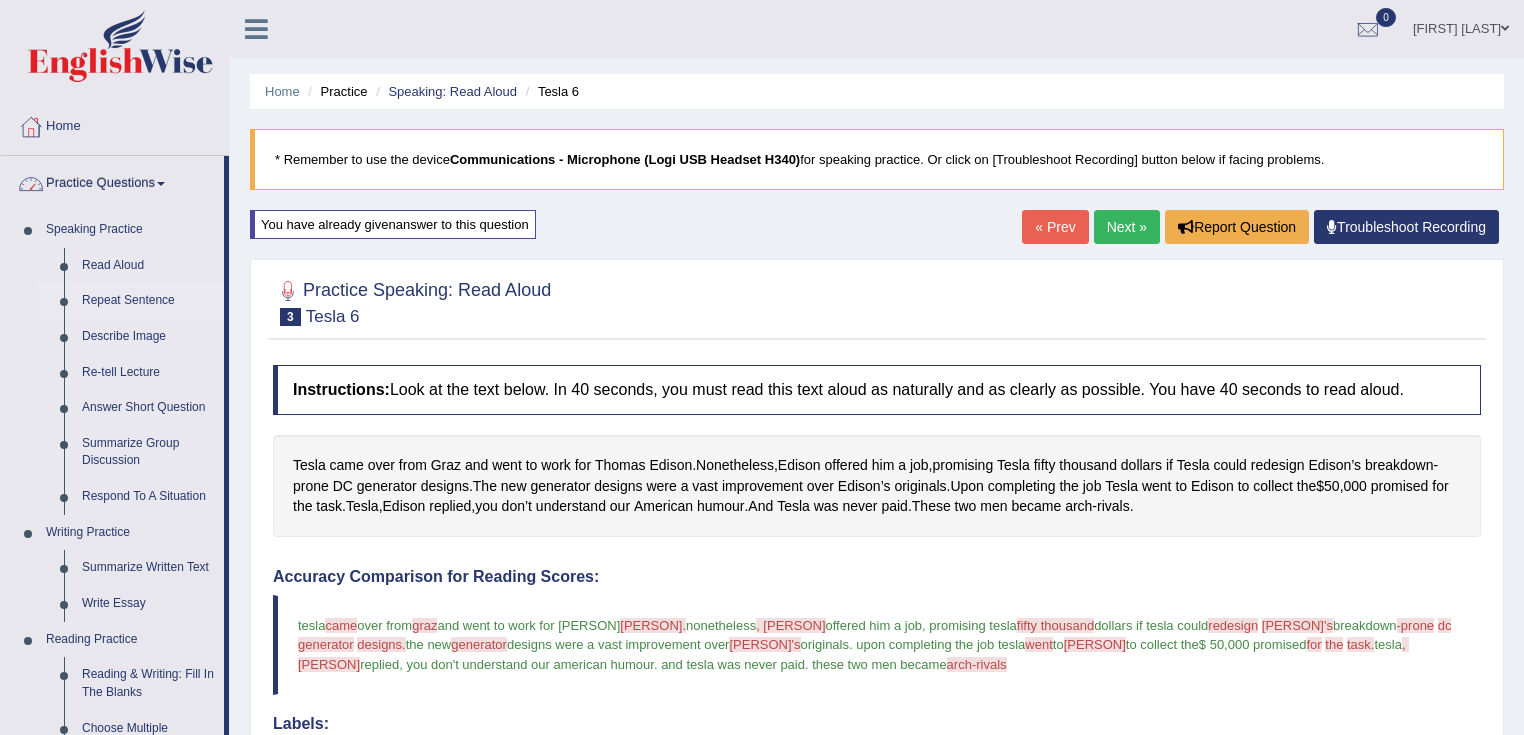 click on "Repeat Sentence" at bounding box center (148, 301) 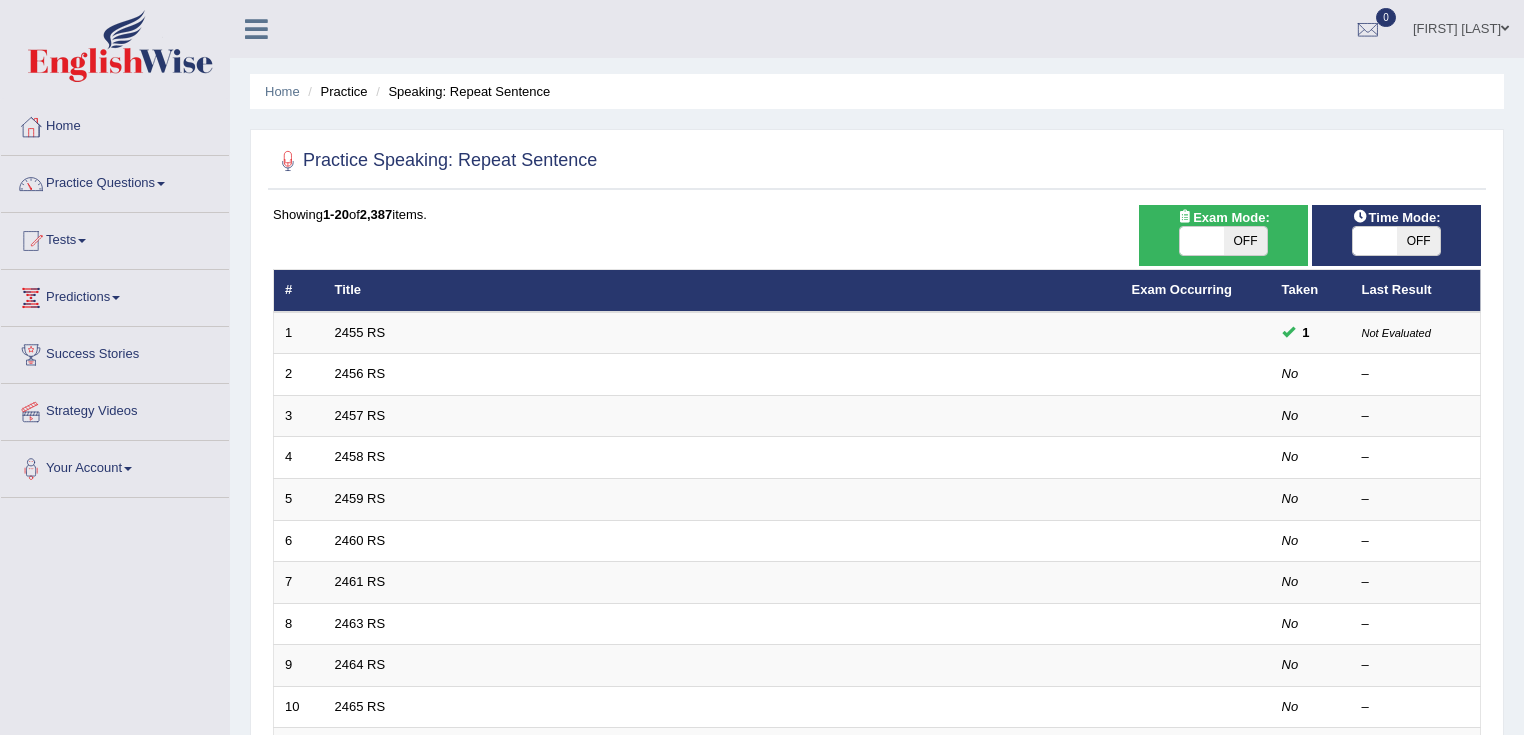 click on "2455 RS" at bounding box center (360, 332) 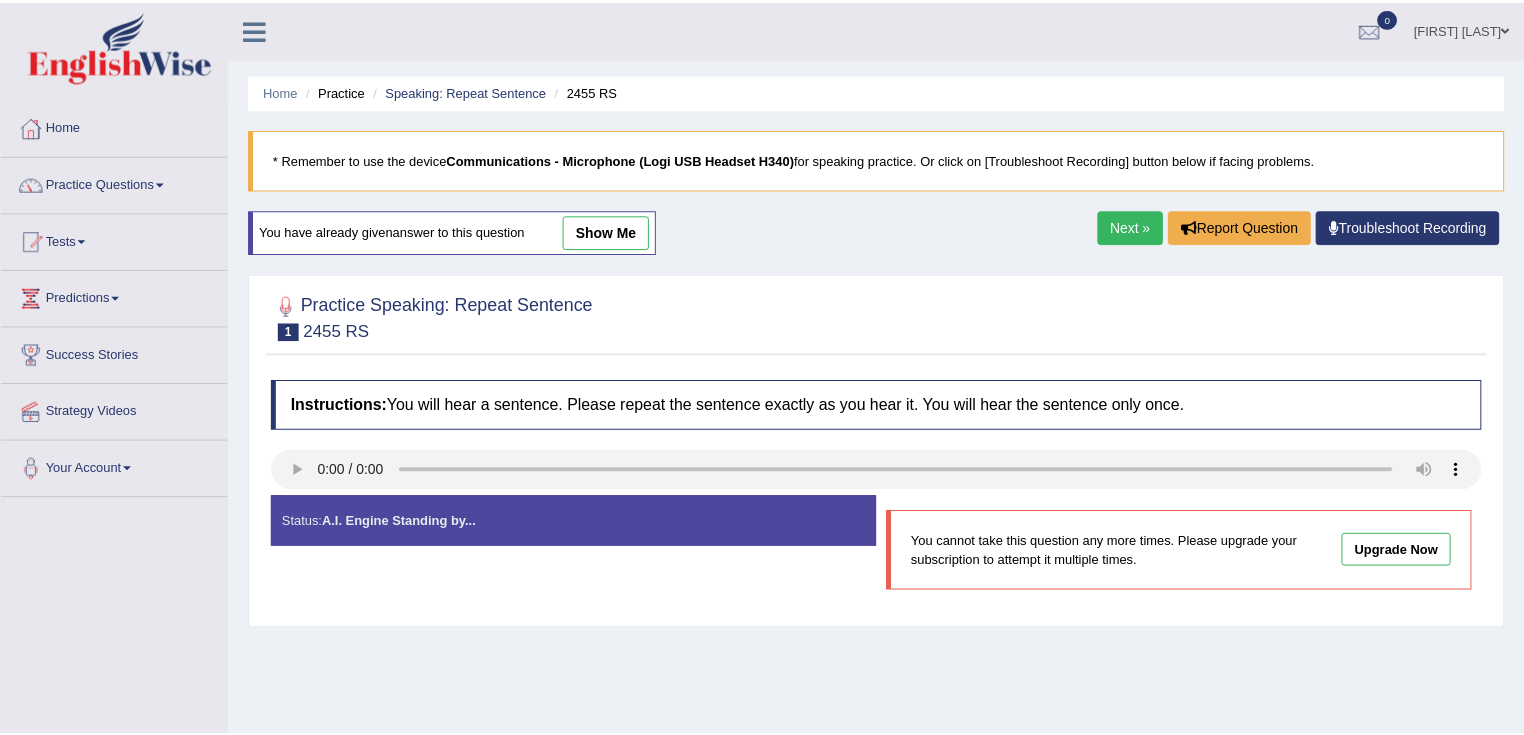 scroll, scrollTop: 0, scrollLeft: 0, axis: both 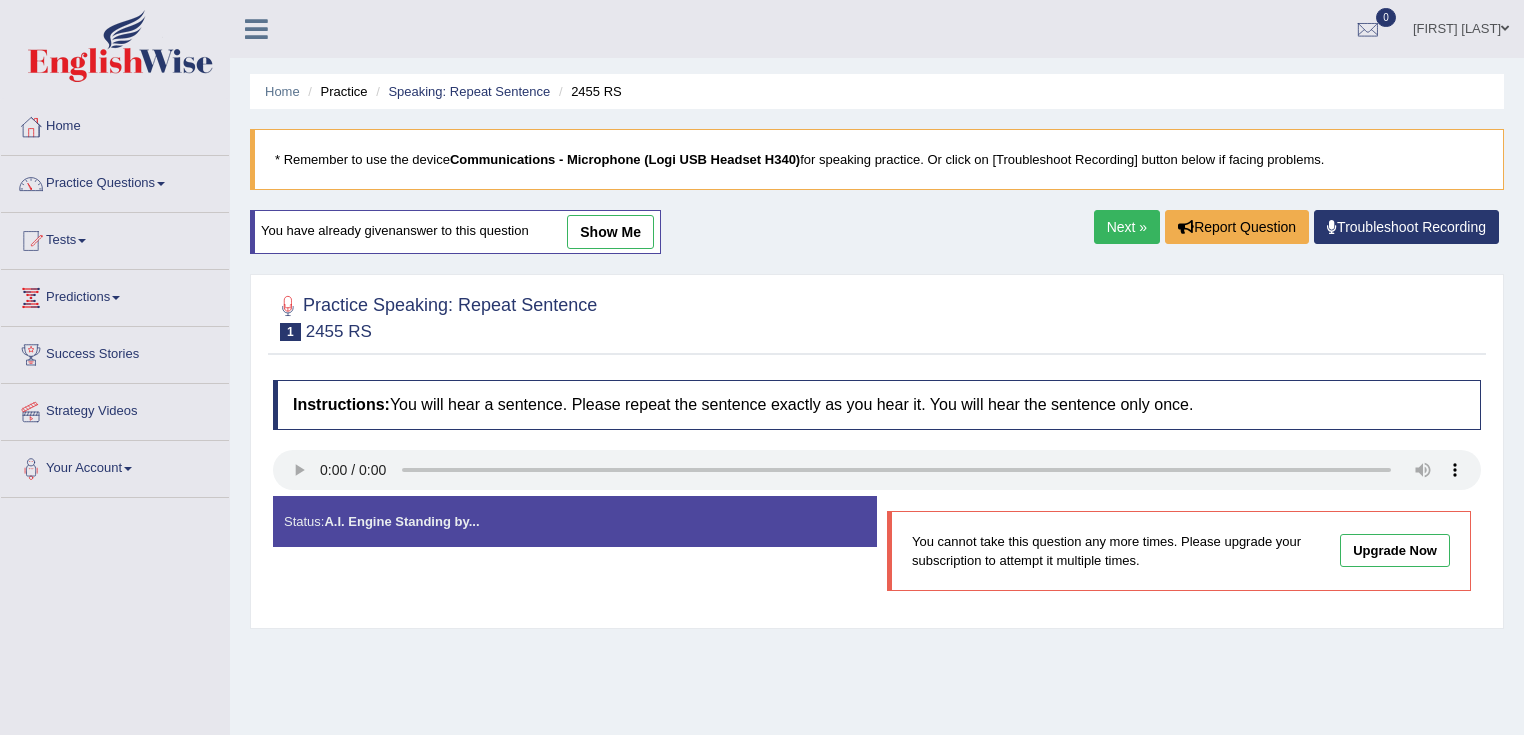 click on "show me" at bounding box center [610, 232] 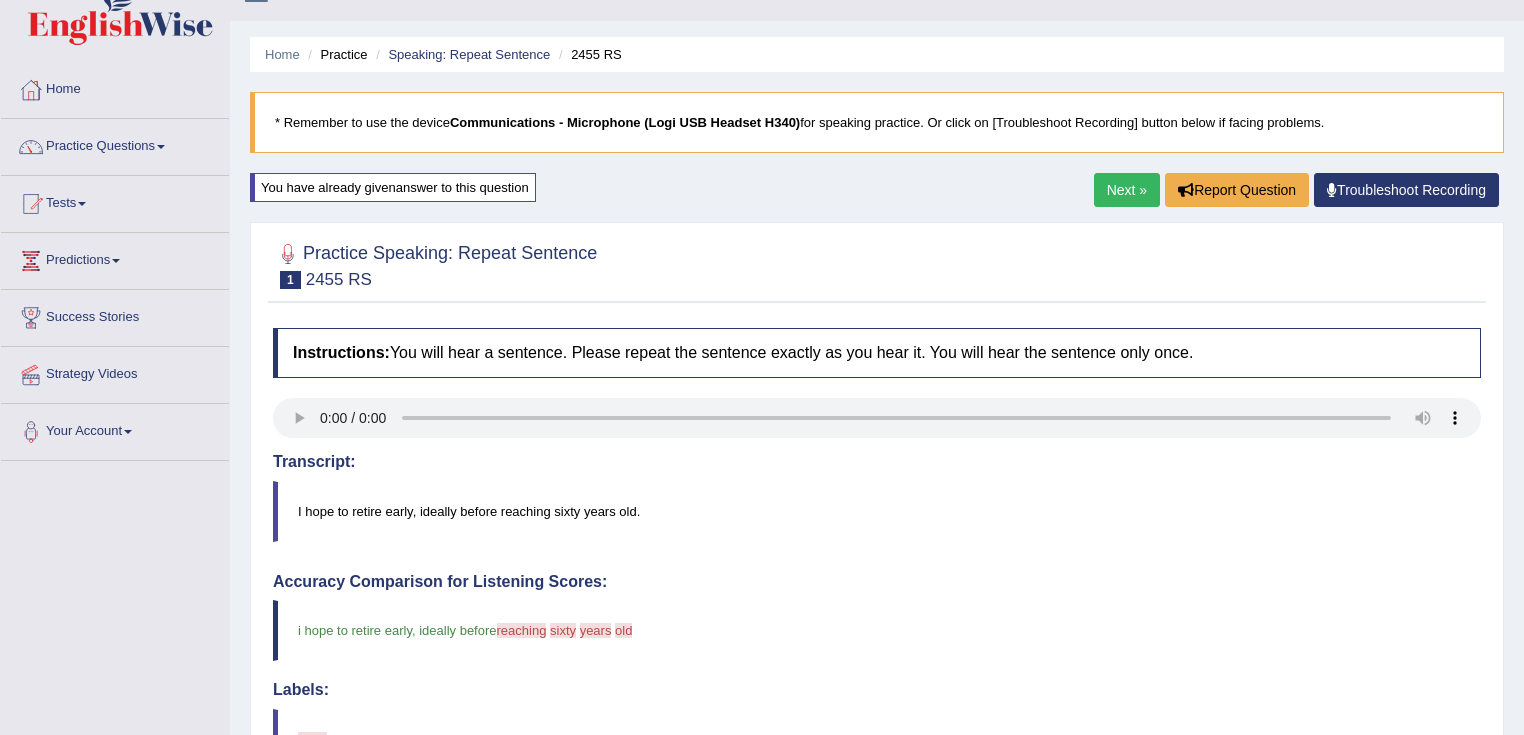 scroll, scrollTop: 10, scrollLeft: 0, axis: vertical 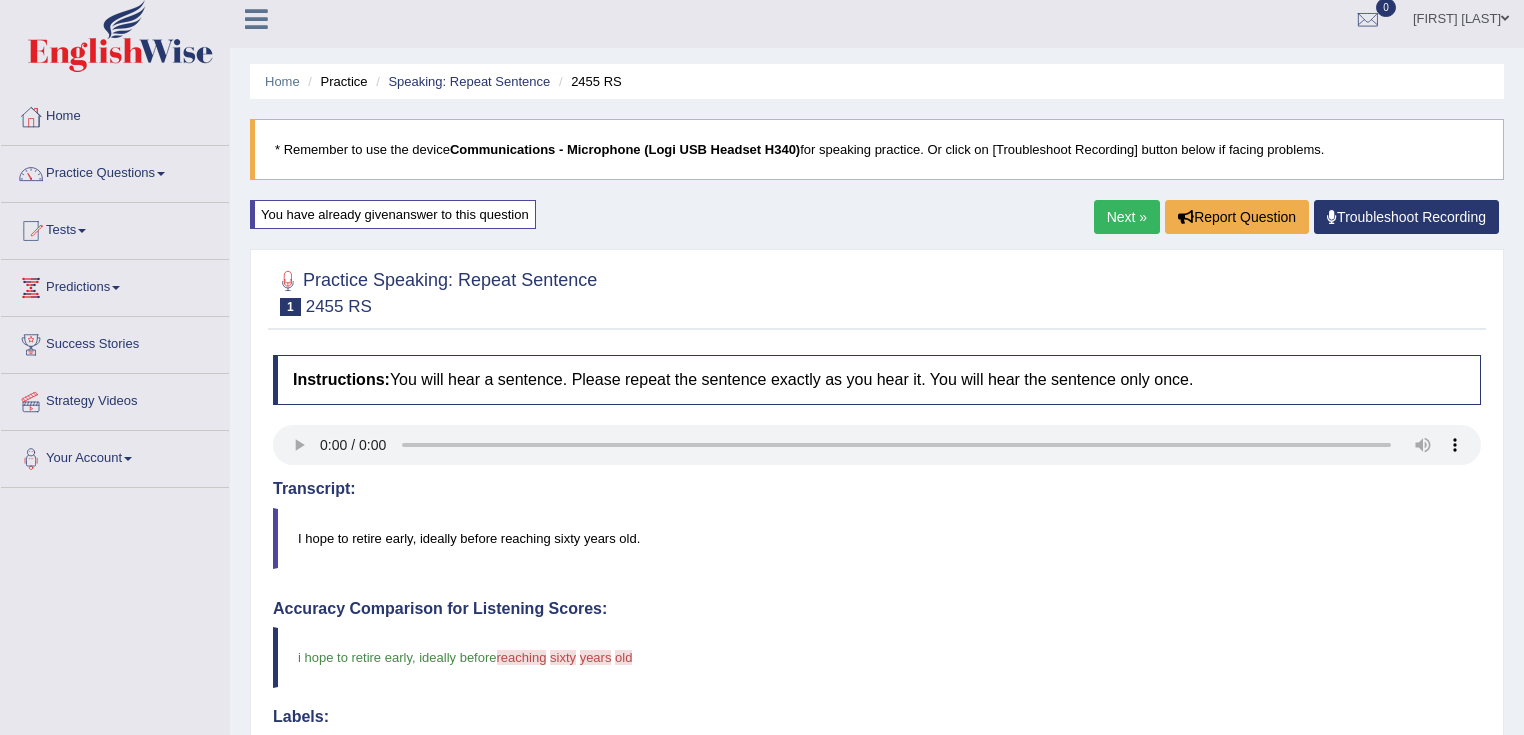 click on "Next »" at bounding box center (1127, 217) 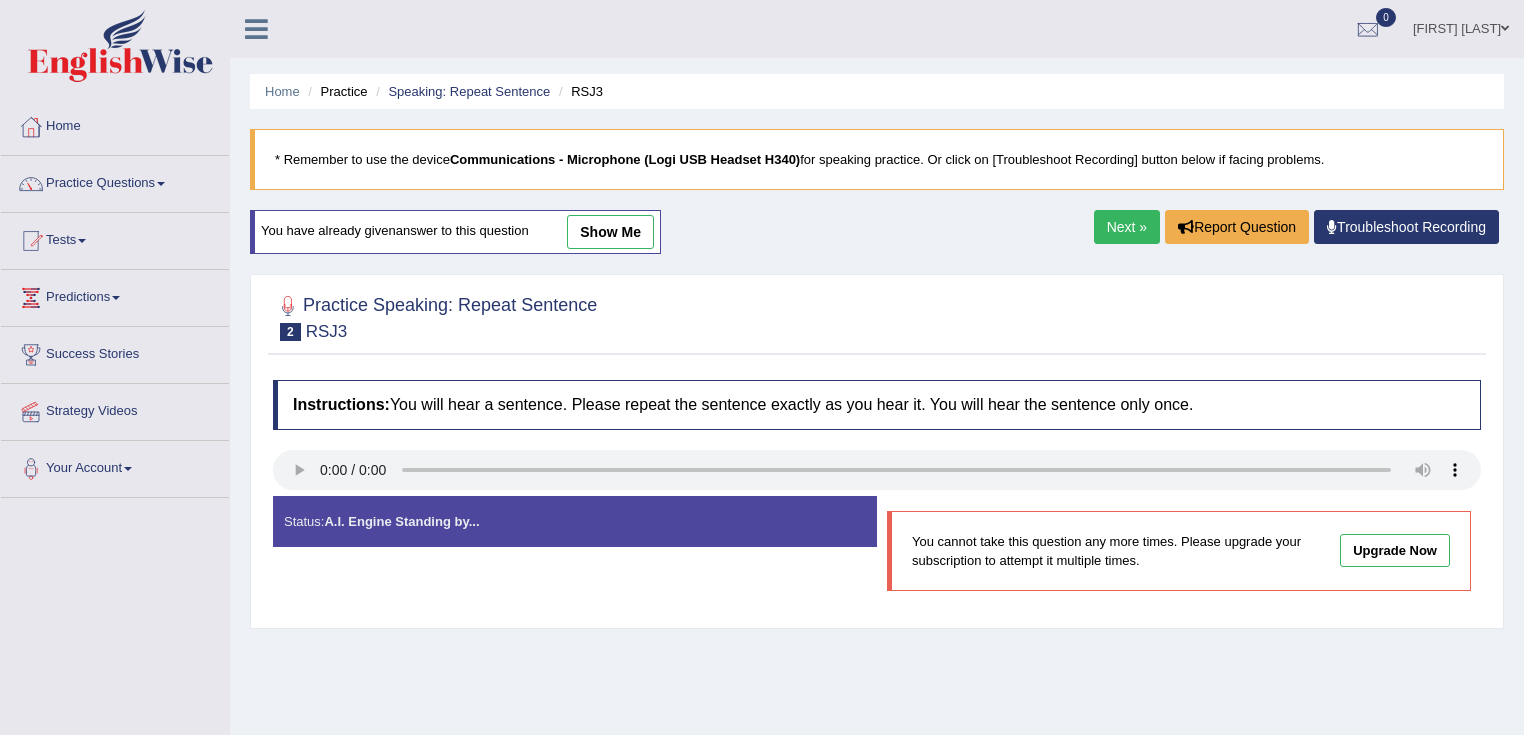 scroll, scrollTop: 0, scrollLeft: 0, axis: both 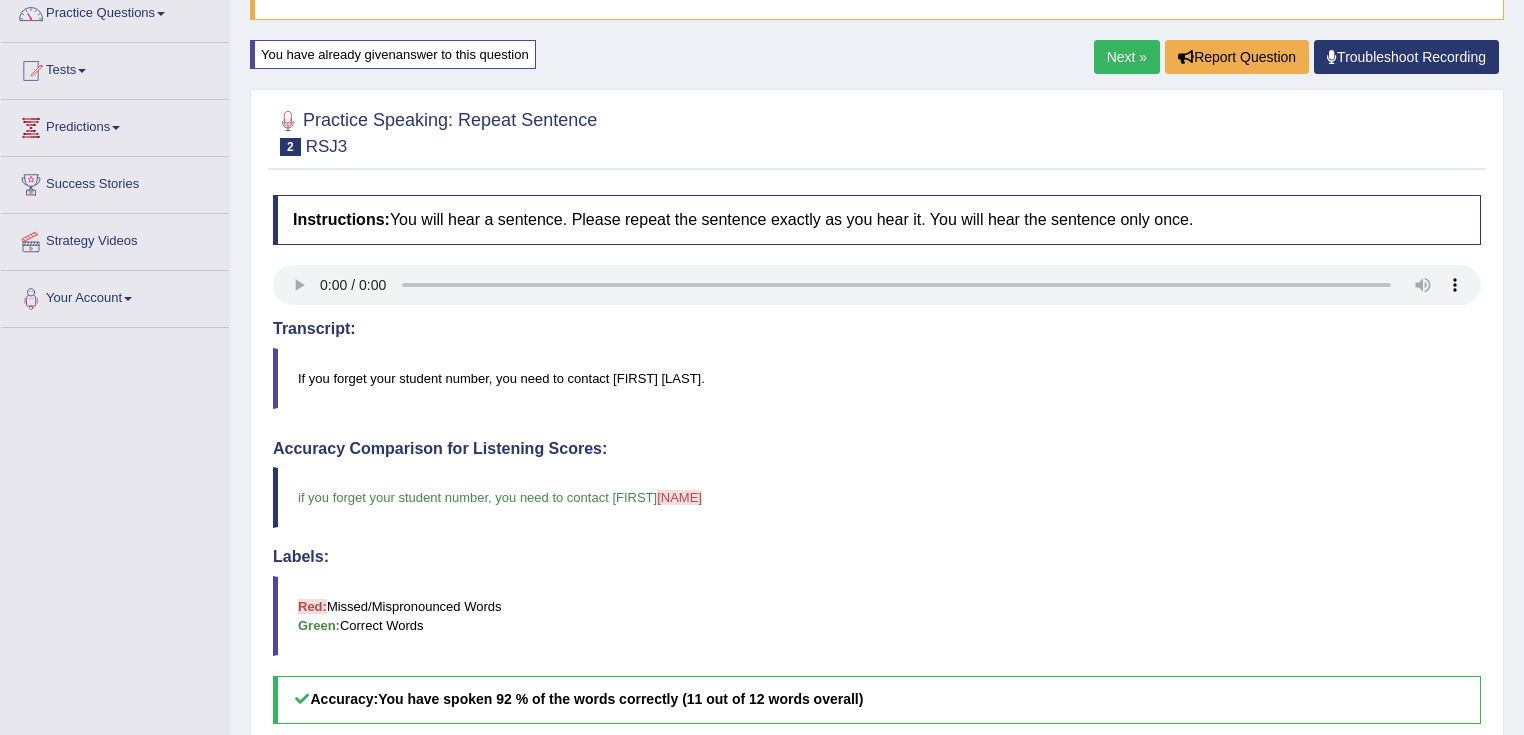 click on "Next »" at bounding box center [1127, 57] 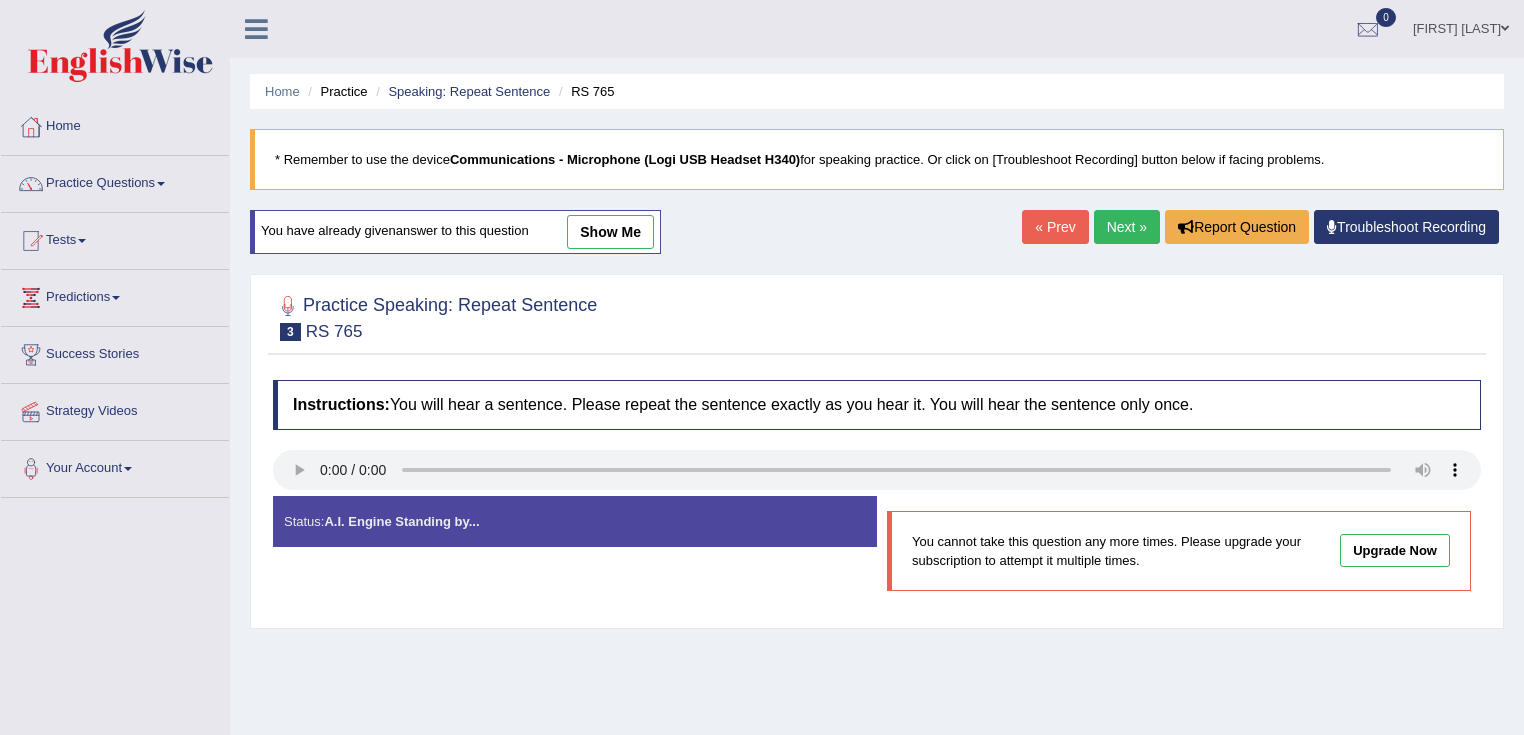 scroll, scrollTop: 0, scrollLeft: 0, axis: both 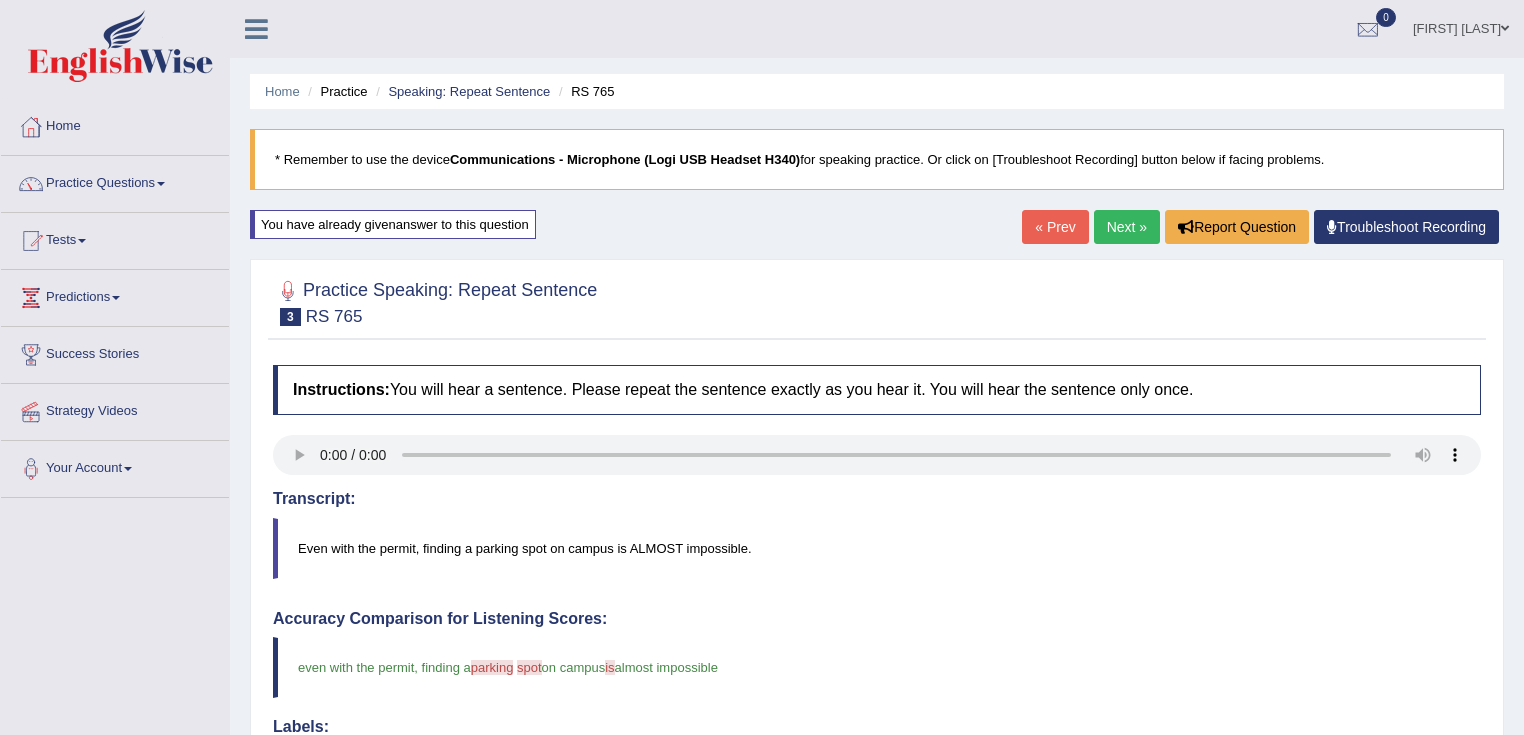 click on "Home
Practice
Speaking: Repeat Sentence
RS 765
* Remember to use the device  Communications - Microphone (Logi USB Headset H340)  for speaking practice. Or click on [Troubleshoot Recording] button below if facing problems.
You have already given   answer to this question
« Prev Next »  Report Question  Troubleshoot Recording
Practice Speaking: Repeat Sentence
3
RS 765
Instructions:  You will hear a sentence. Please repeat the sentence exactly as you hear it. You will hear the sentence only once.
Transcript: Even with the permit, finding a parking spot on campus is ALMOST impossible. Created with Highcharts 7.1.2 Too low Too high Time Pitch meter: 0 2 4 6 8 10 Created with Highcharts 7.1.2 Great Too slow Too fast Time Speech pace meter: 0 5 10 15 20 25 30 35 40 ,    finding a  car" at bounding box center (877, 669) 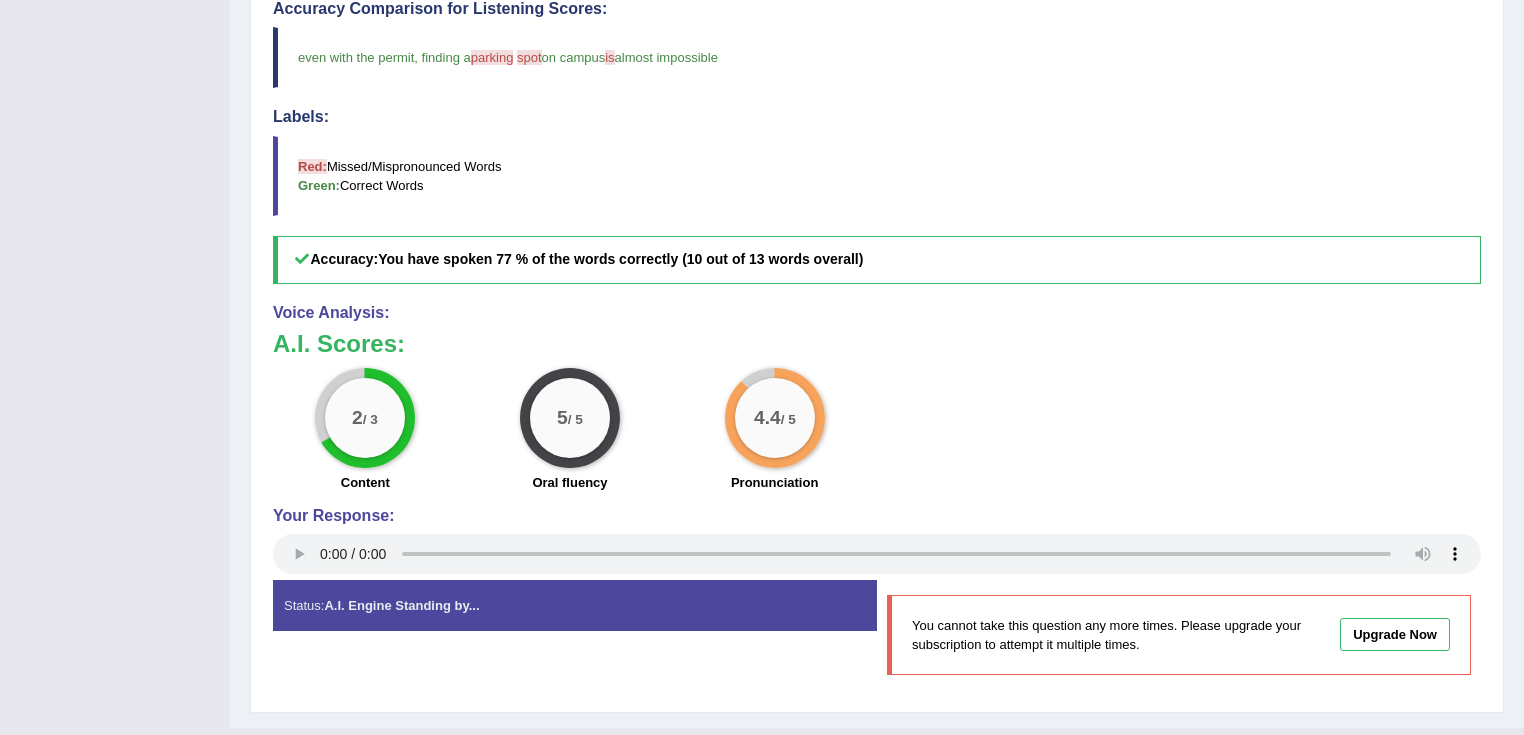 scroll, scrollTop: 650, scrollLeft: 0, axis: vertical 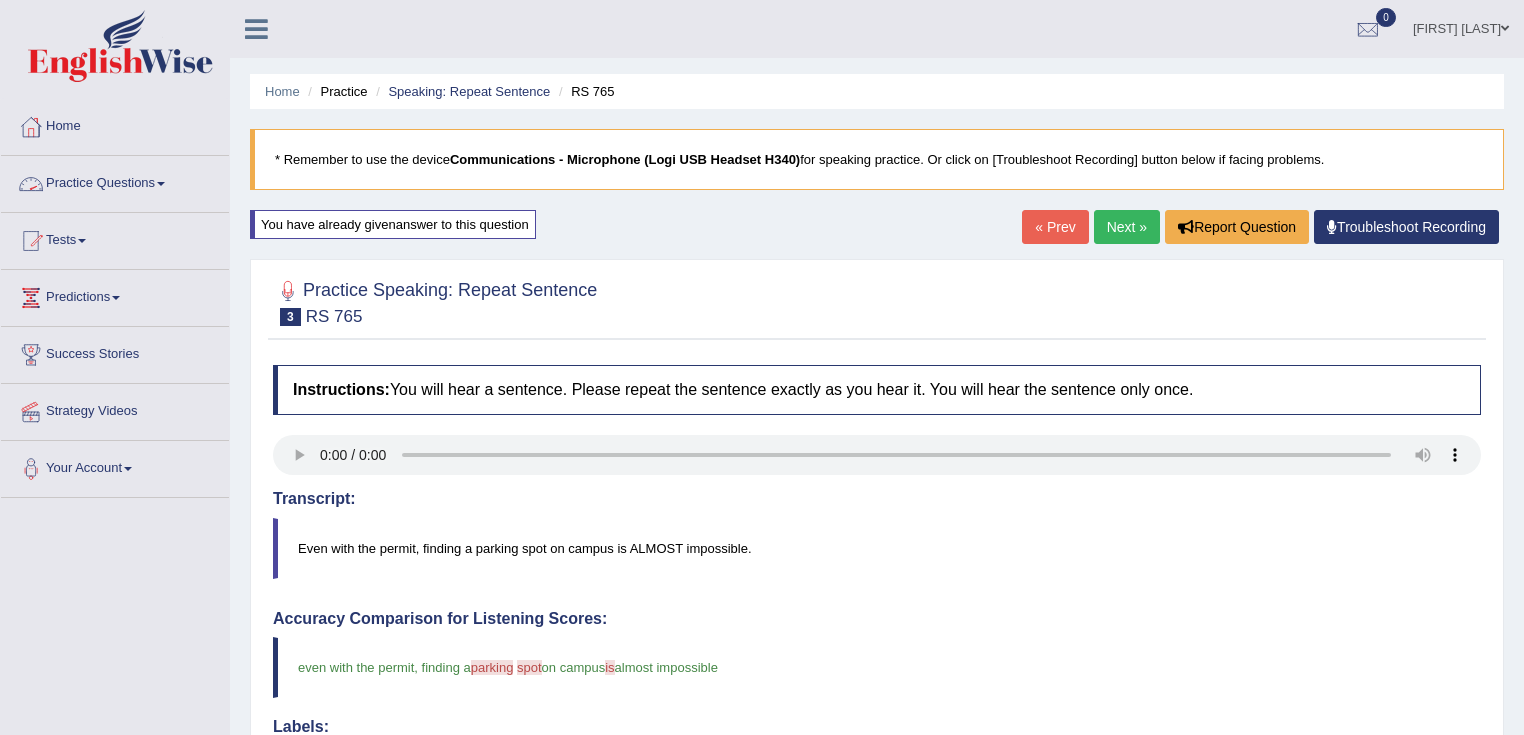 click on "Practice Questions" at bounding box center [115, 181] 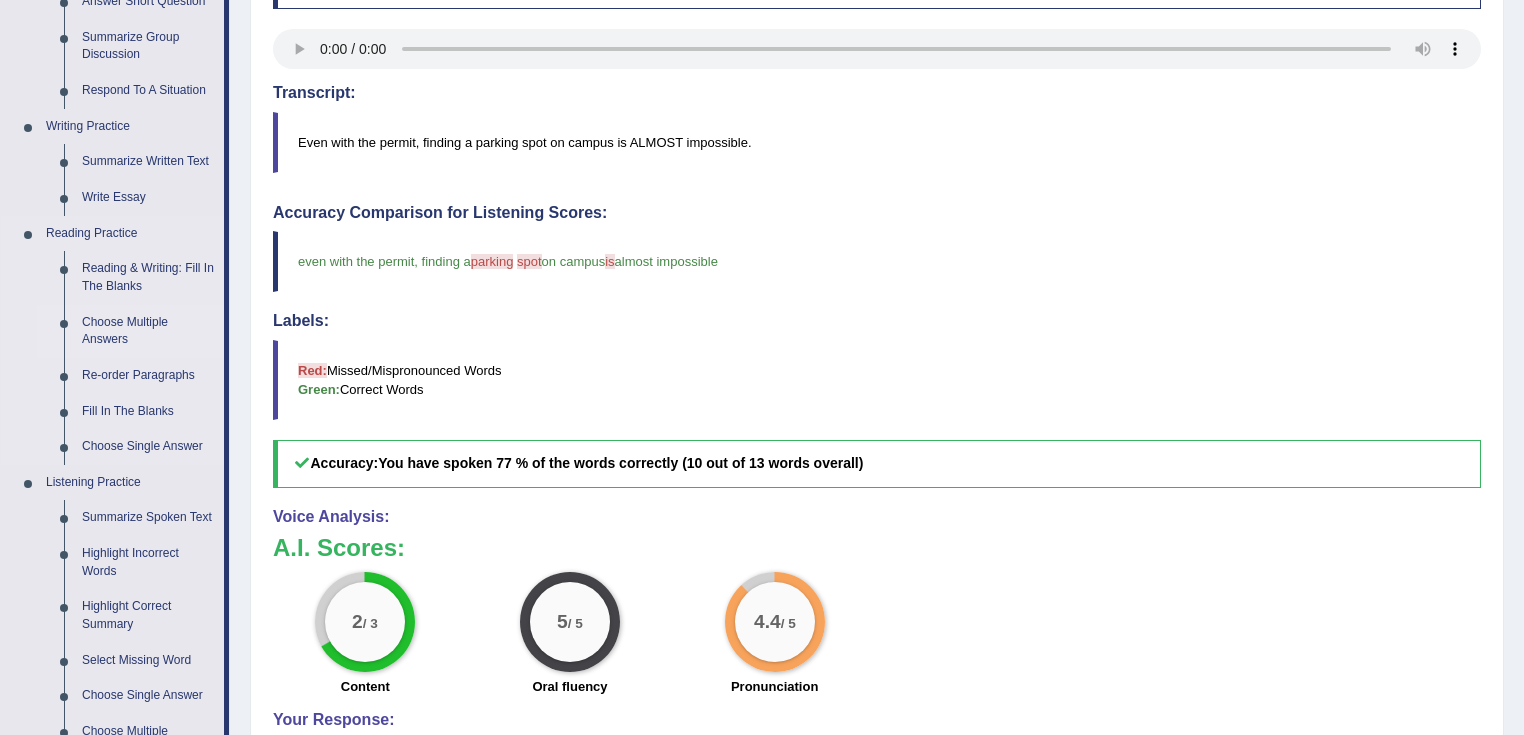 scroll, scrollTop: 480, scrollLeft: 0, axis: vertical 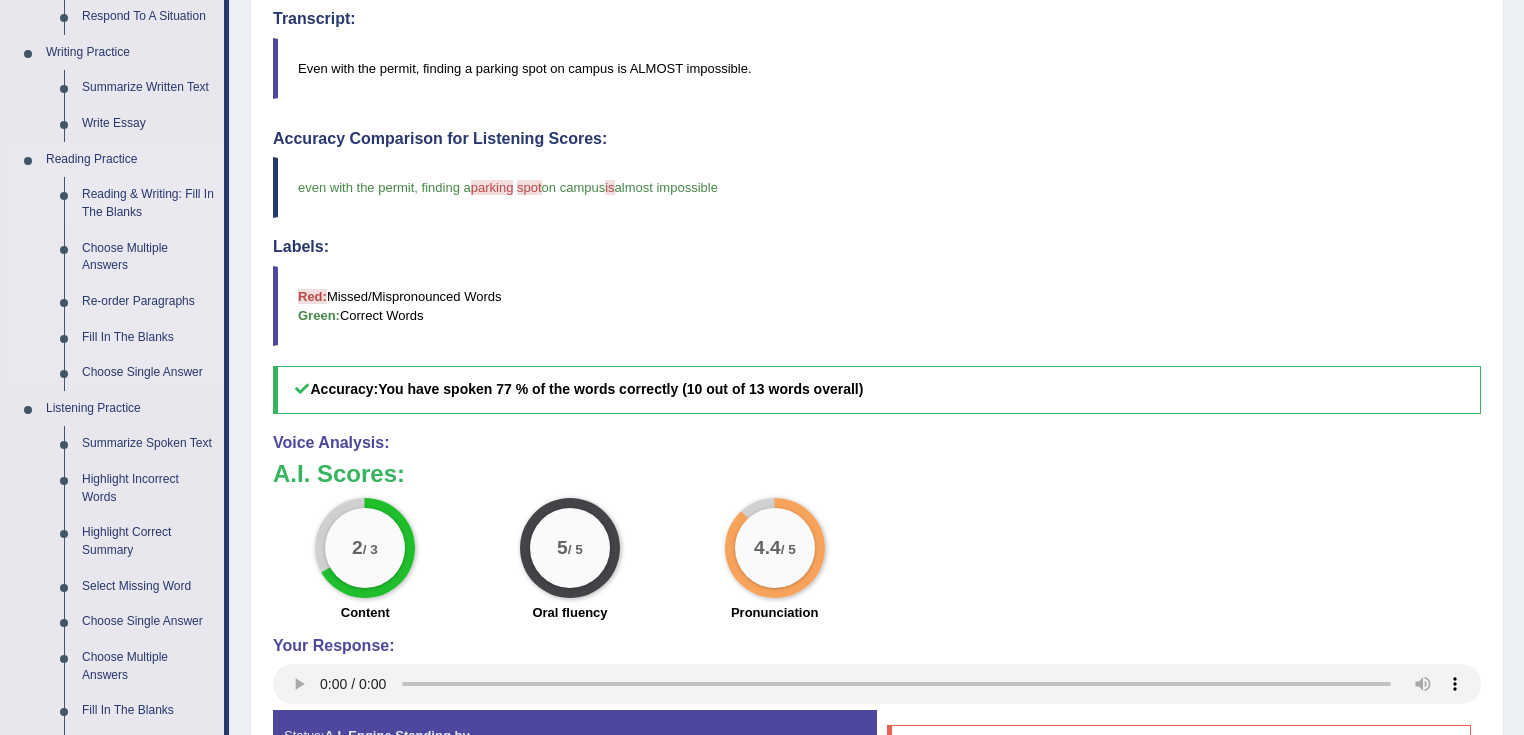click on "Reading & Writing: Fill In The Blanks" at bounding box center [148, 203] 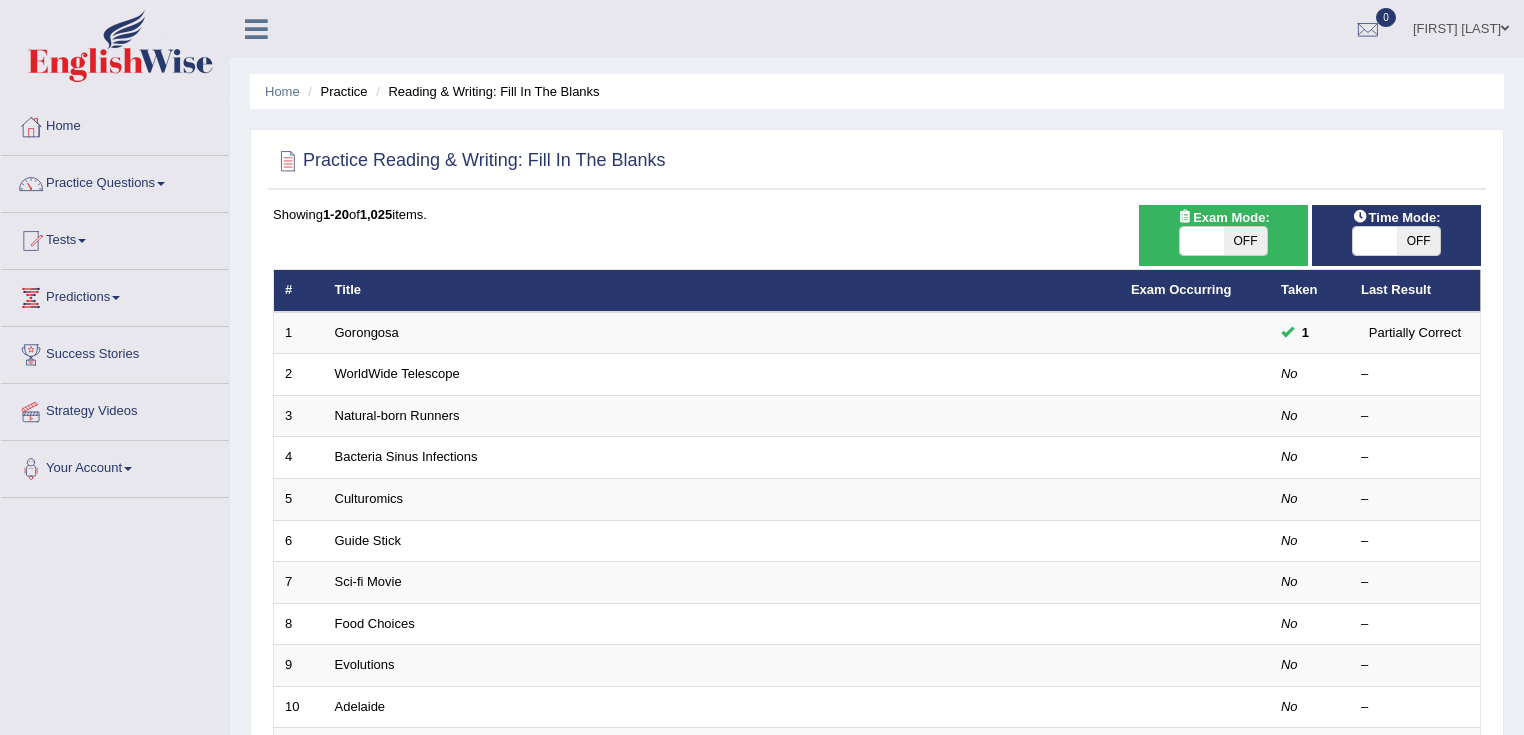 scroll, scrollTop: 0, scrollLeft: 0, axis: both 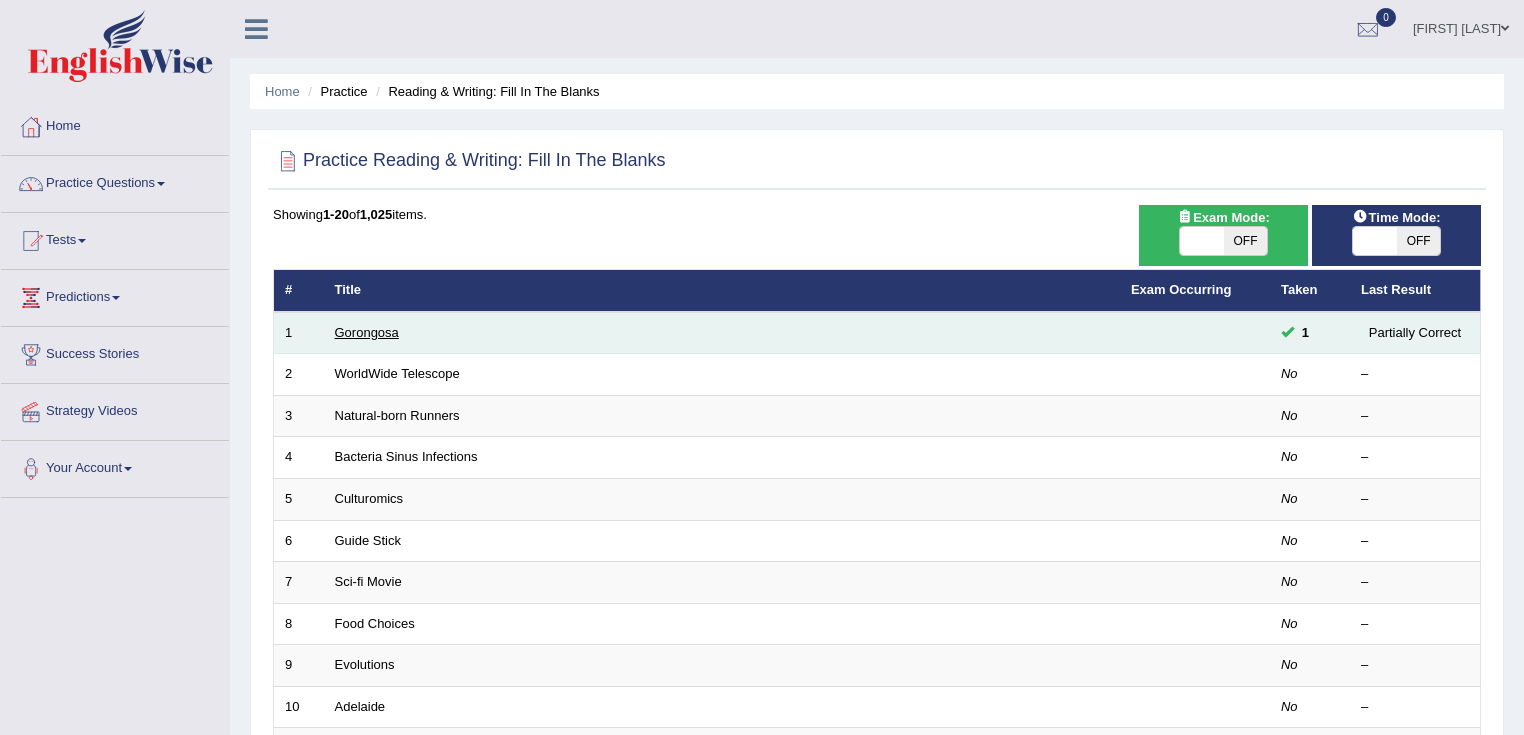 click on "Gorongosa" at bounding box center [367, 332] 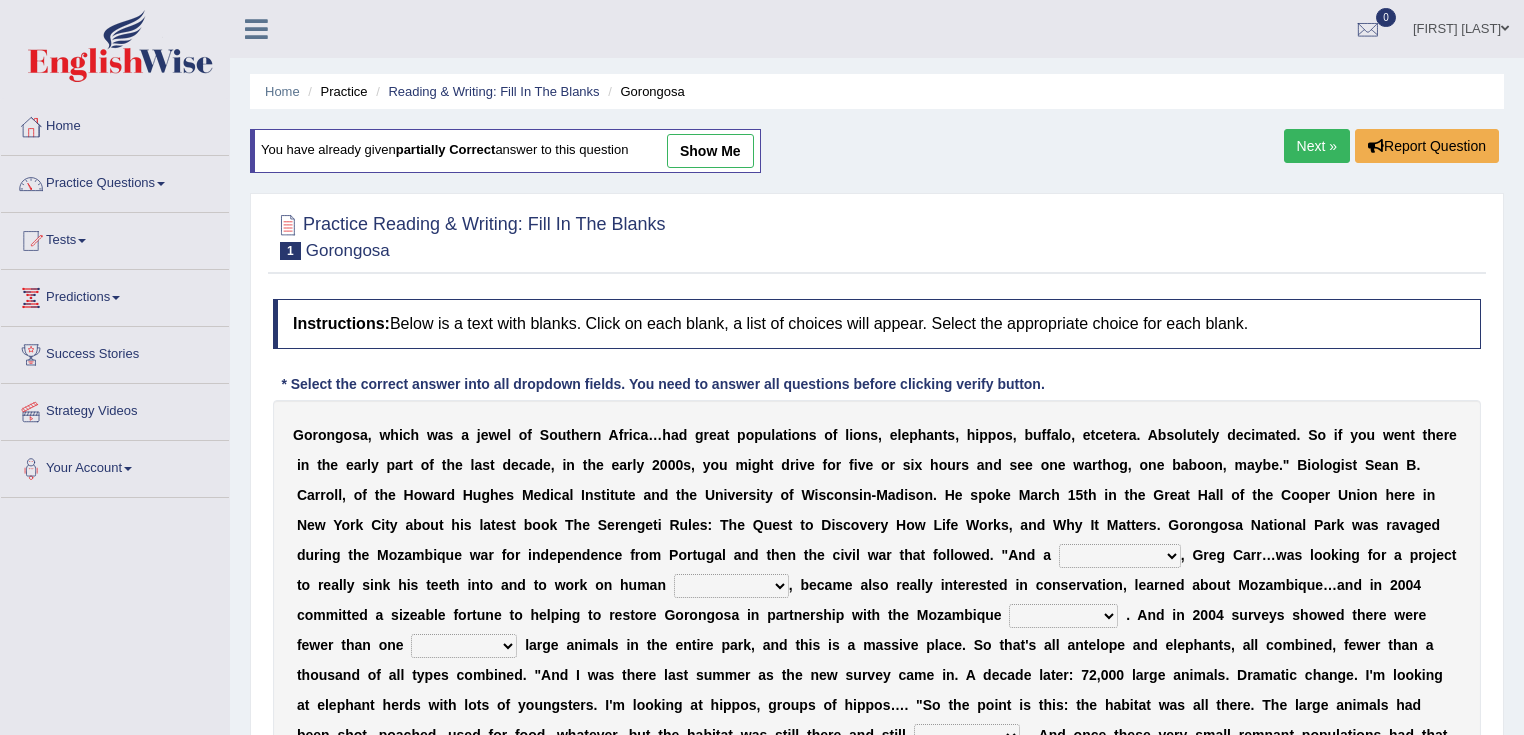 scroll, scrollTop: 0, scrollLeft: 0, axis: both 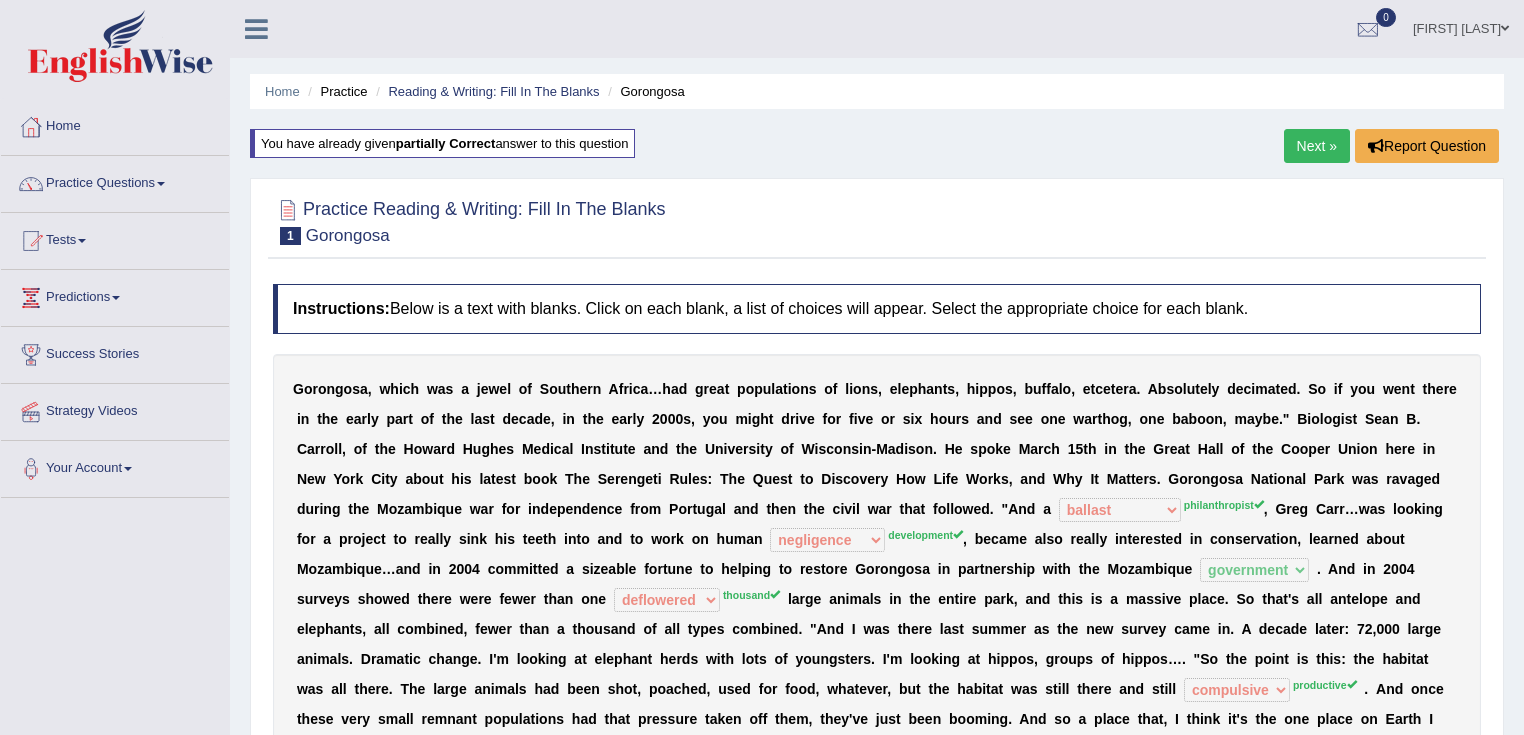 click on "Home
Practice
Reading & Writing: Fill In The Blanks
Gorongosa
You have already given  partially correct  answer to this question
Next »  Report Question
Practice Reading & Writing: Fill In The Blanks
1
Gorongosa
Instructions:  Below is a text with blanks. Click on each blank, a list of choices will appear. Select the appropriate choice for each blank.
* Select the correct answer into all dropdown fields. You need to answer all questions before clicking verify button. G o r o n g o s a ,    w h i c h    w a s    a    j e w e l    o f    S o u t h e r n    A f r i c a … h a d    g r e a t    p o p u l a t i o n s    o f    l i o n s ,    e l e p h a n t s ,    h i p p o s ,    b u f f a l o ,    e t c e t e r a .    A b s o l u t e l y    d e c i m a t e d .    S o i" at bounding box center [877, 519] 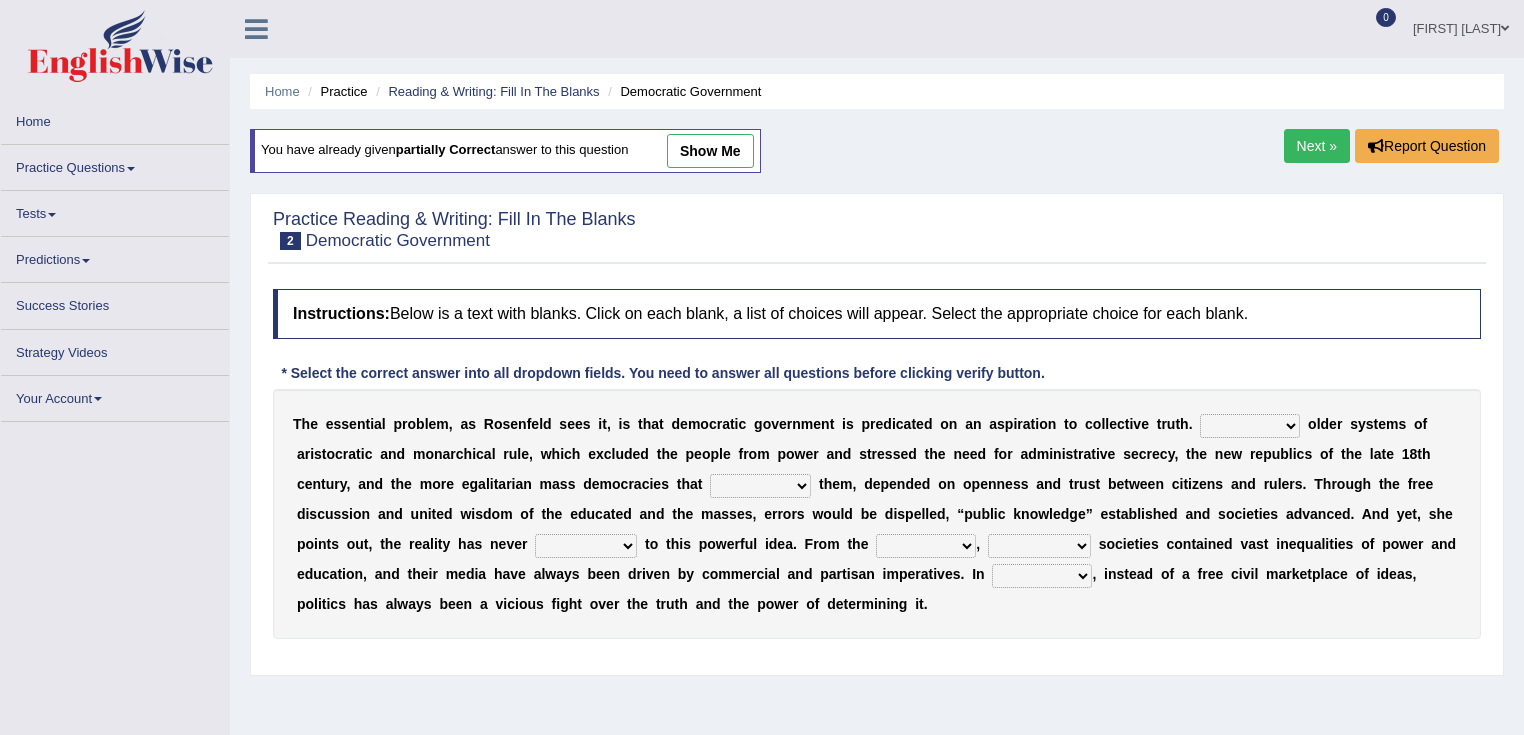scroll, scrollTop: 0, scrollLeft: 0, axis: both 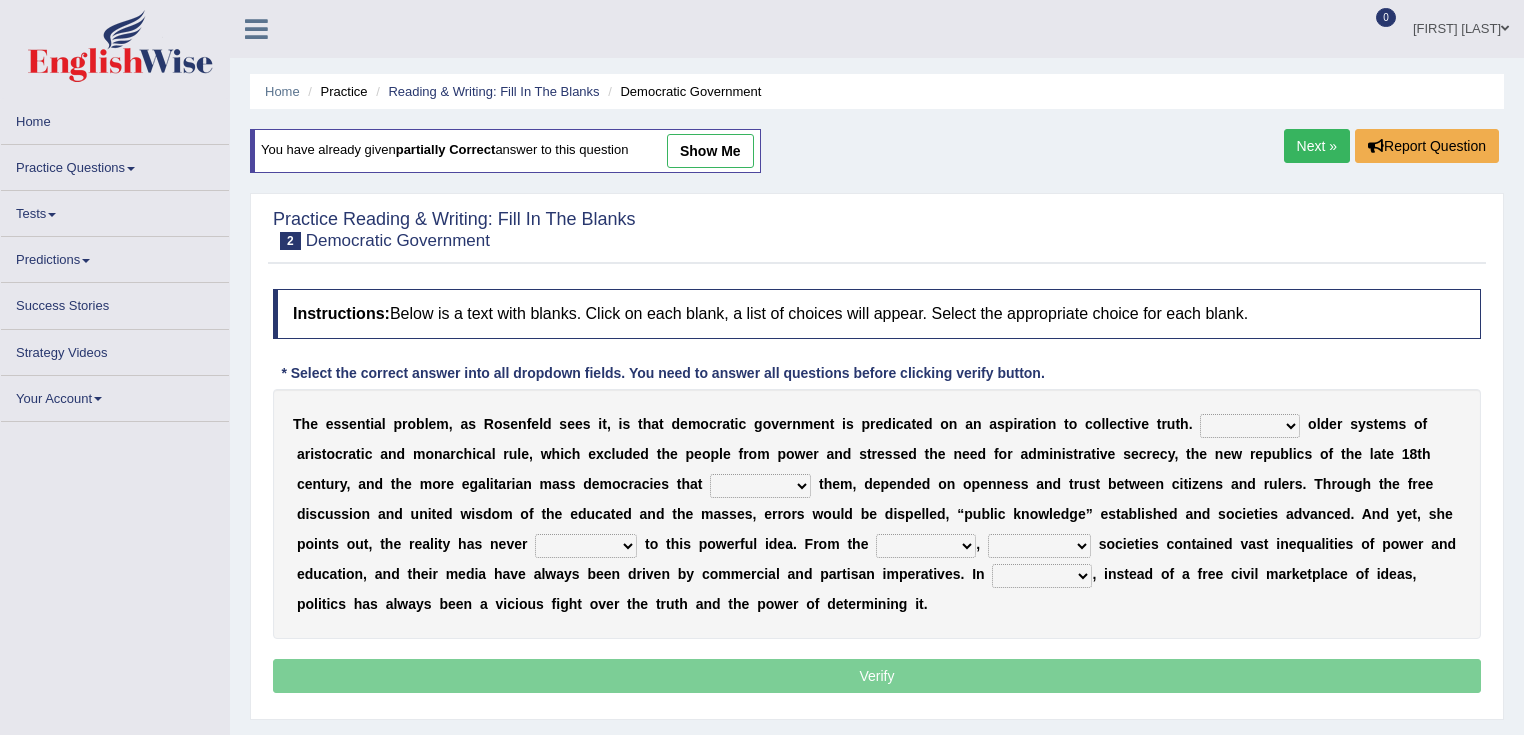 click on "You have already given  partially correct  answer to this question
show me" at bounding box center [507, 161] 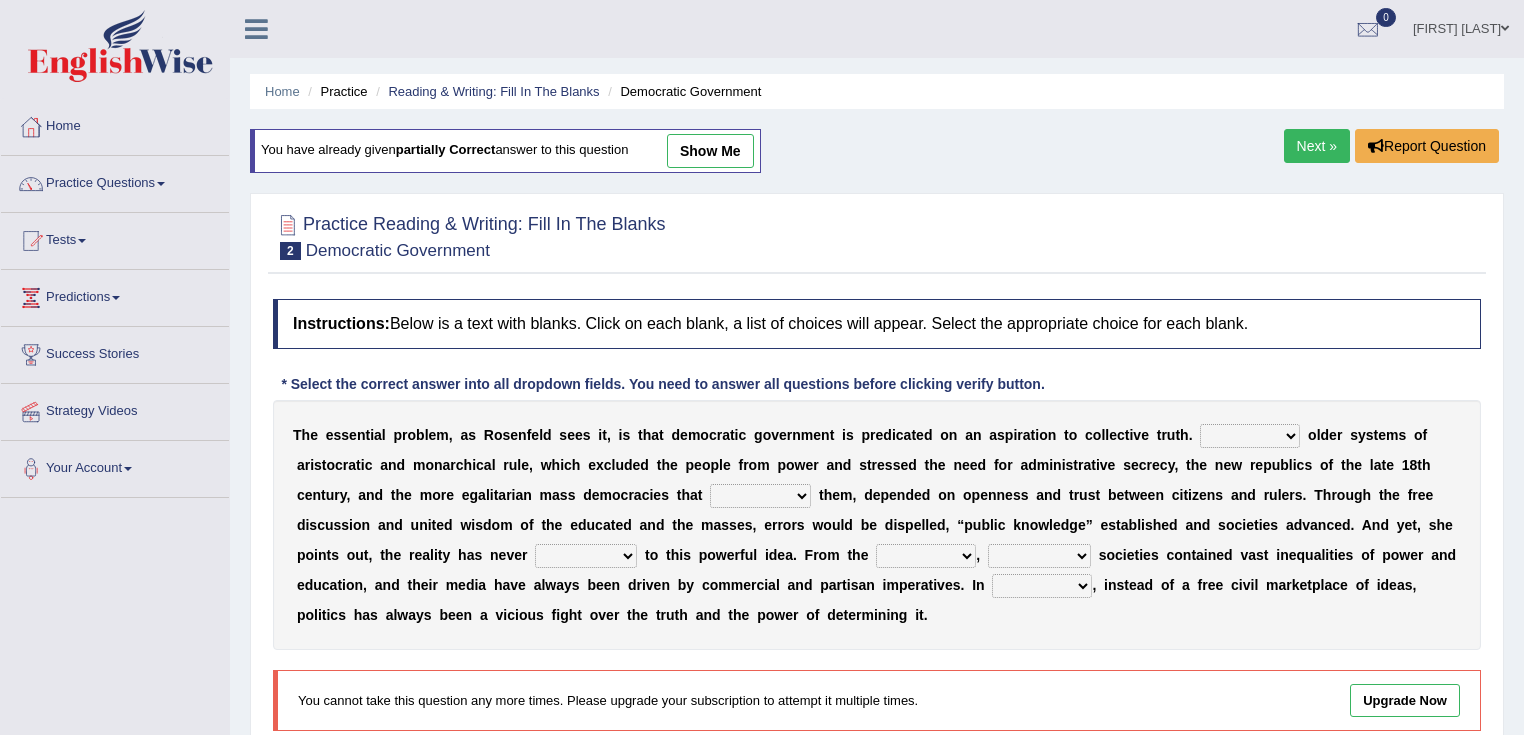 click on "show me" at bounding box center (710, 151) 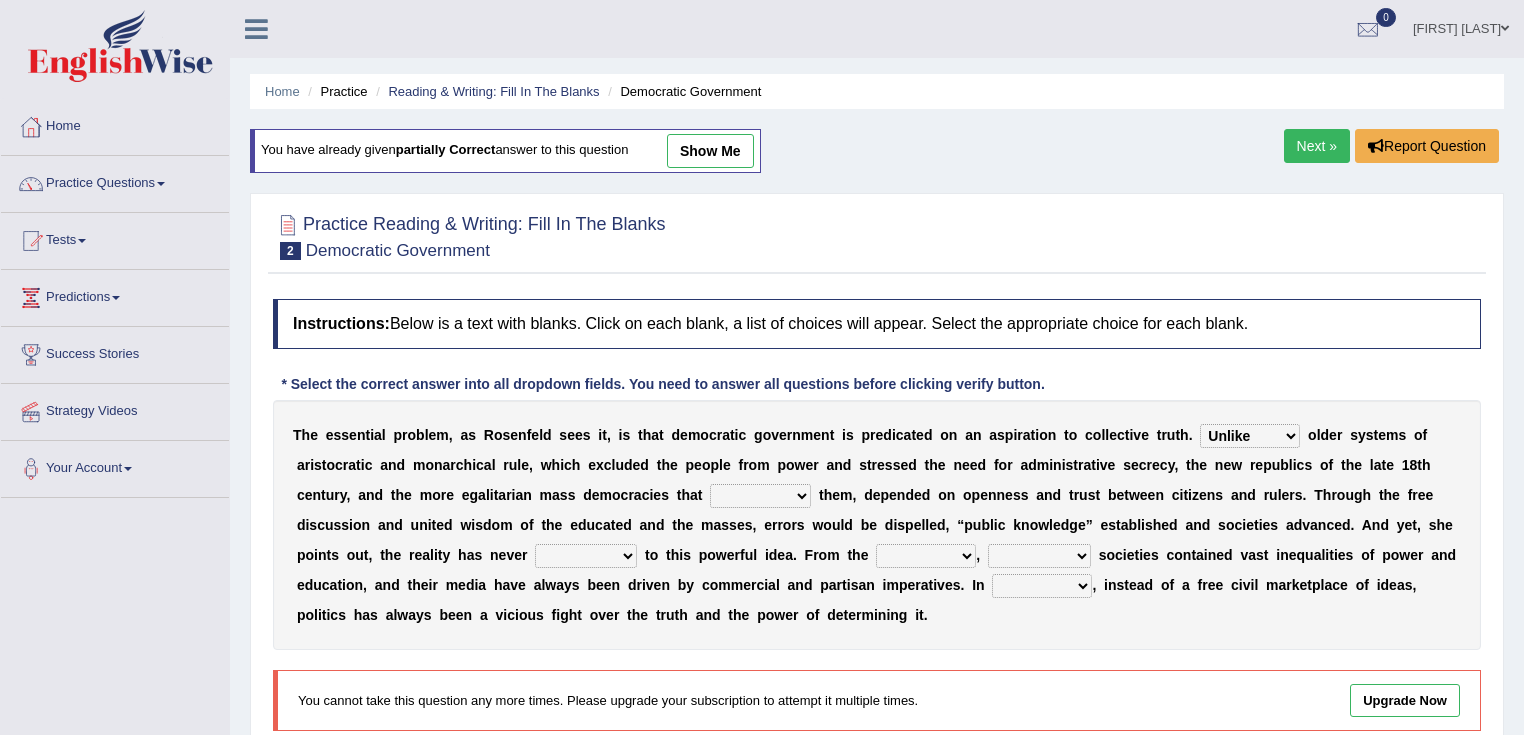 select on "grated" 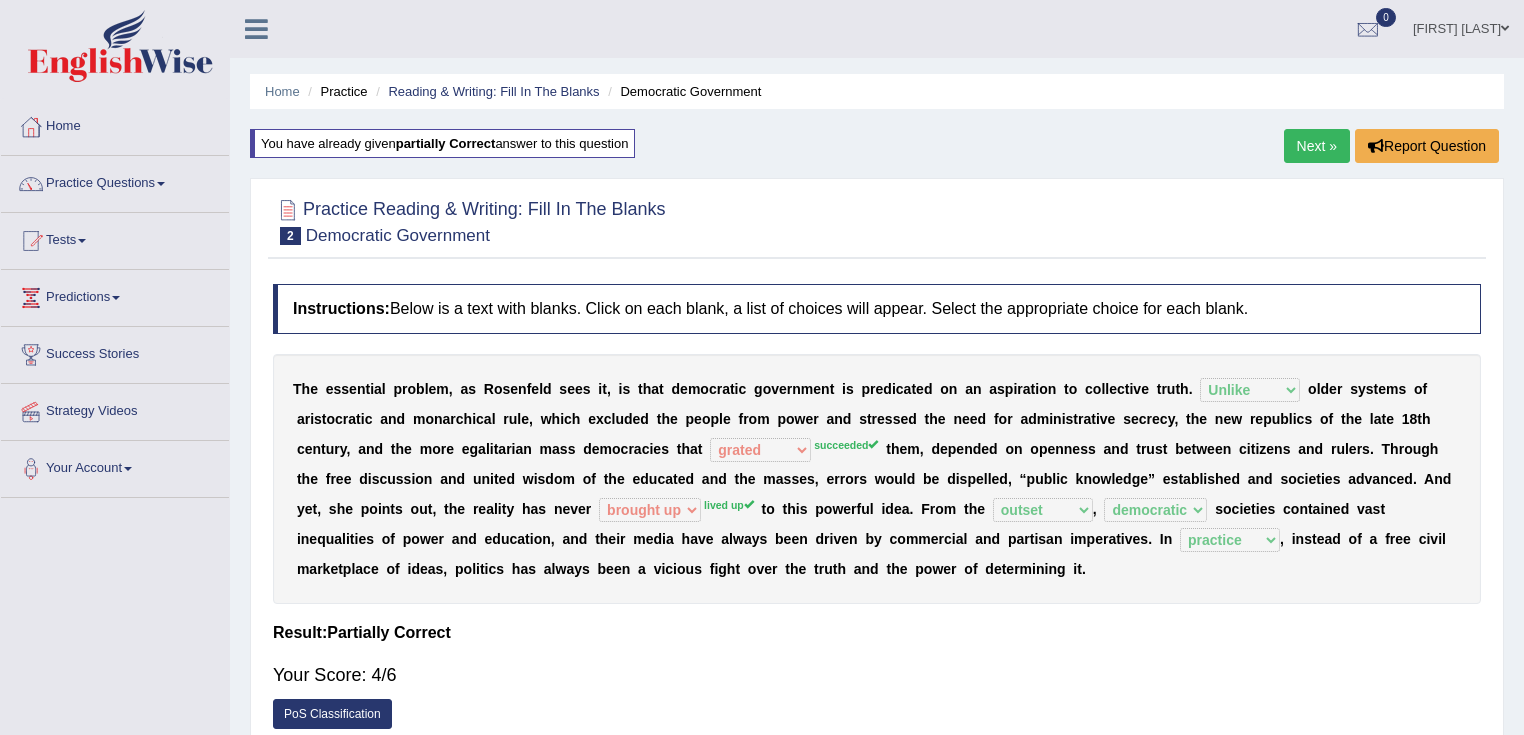 click on "Next »" at bounding box center [1317, 146] 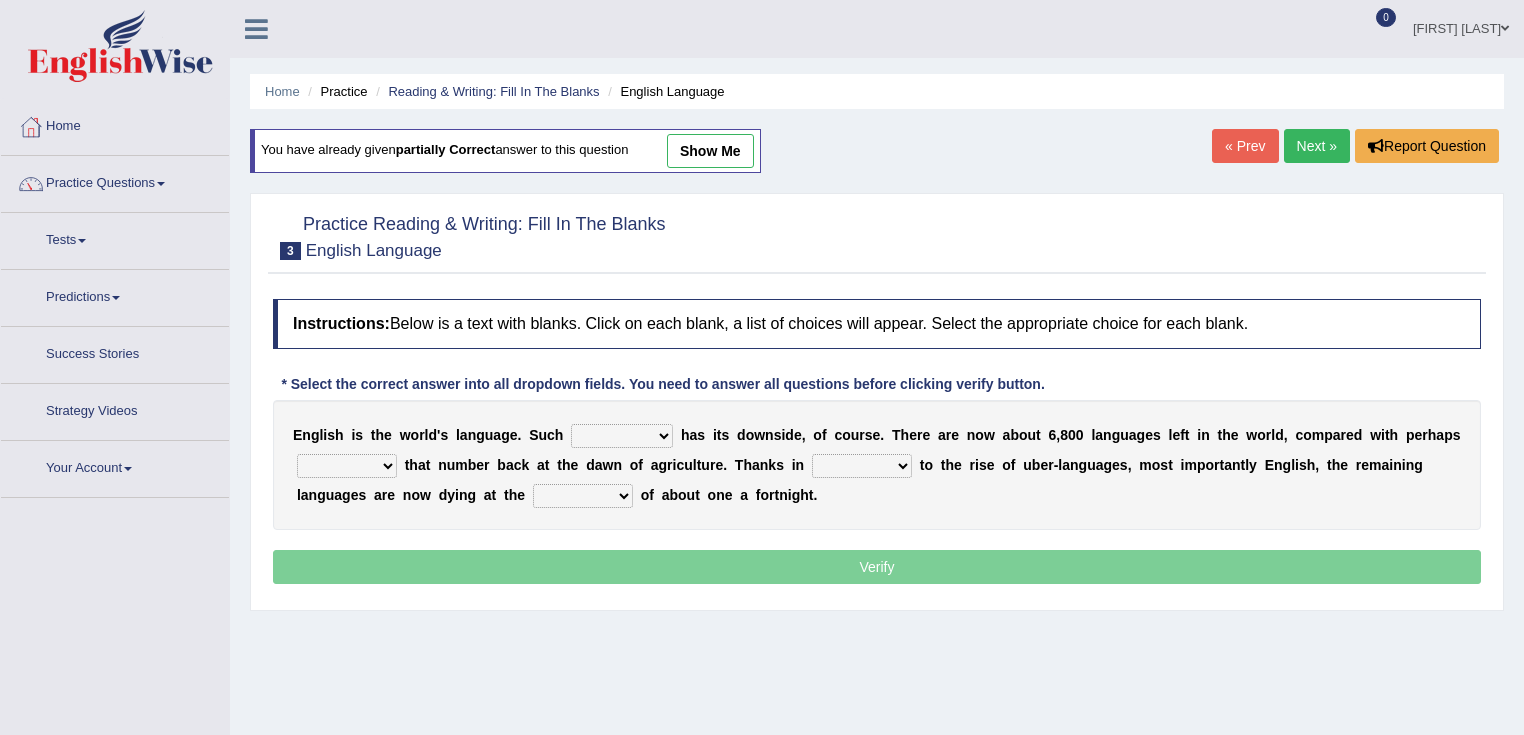 scroll, scrollTop: 0, scrollLeft: 0, axis: both 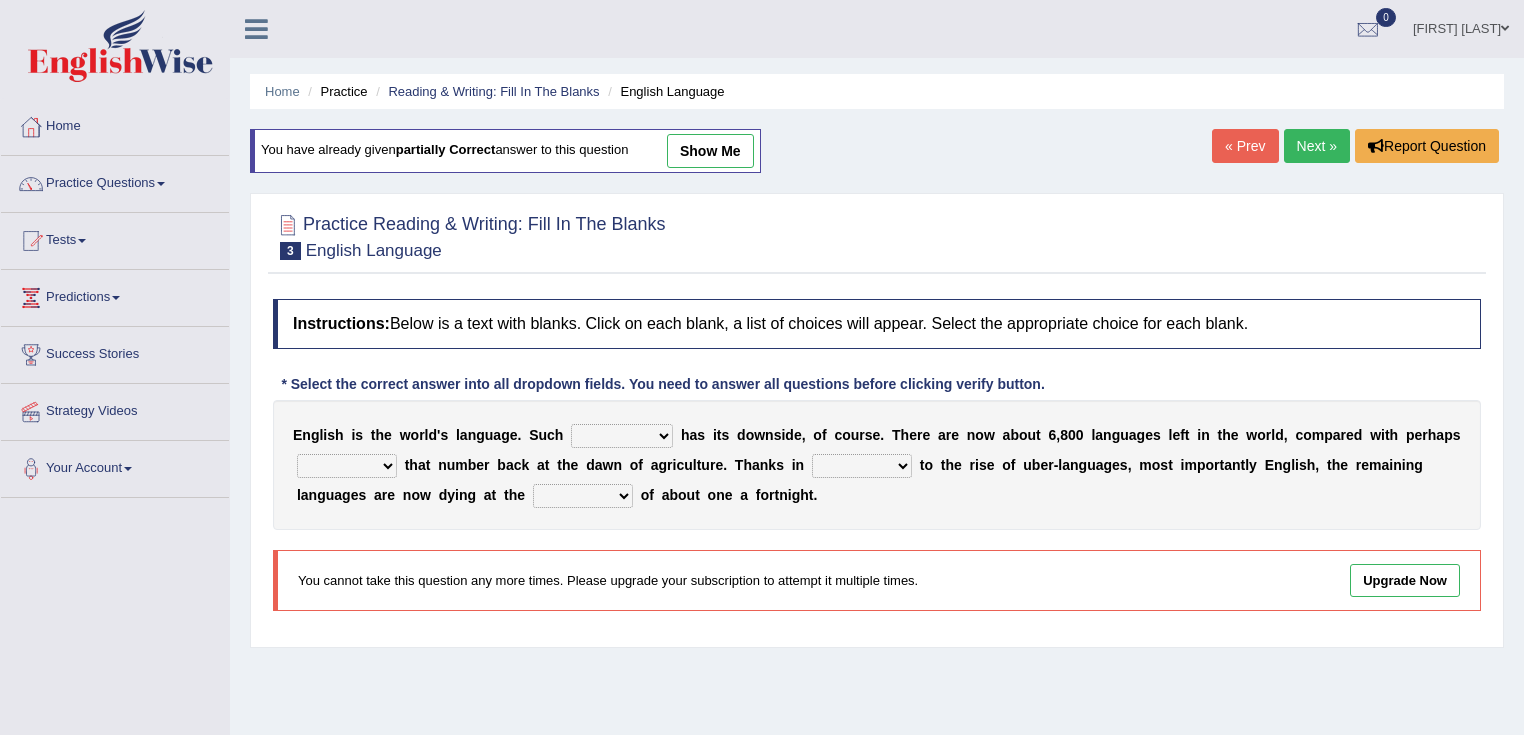 click on "show me" at bounding box center [710, 151] 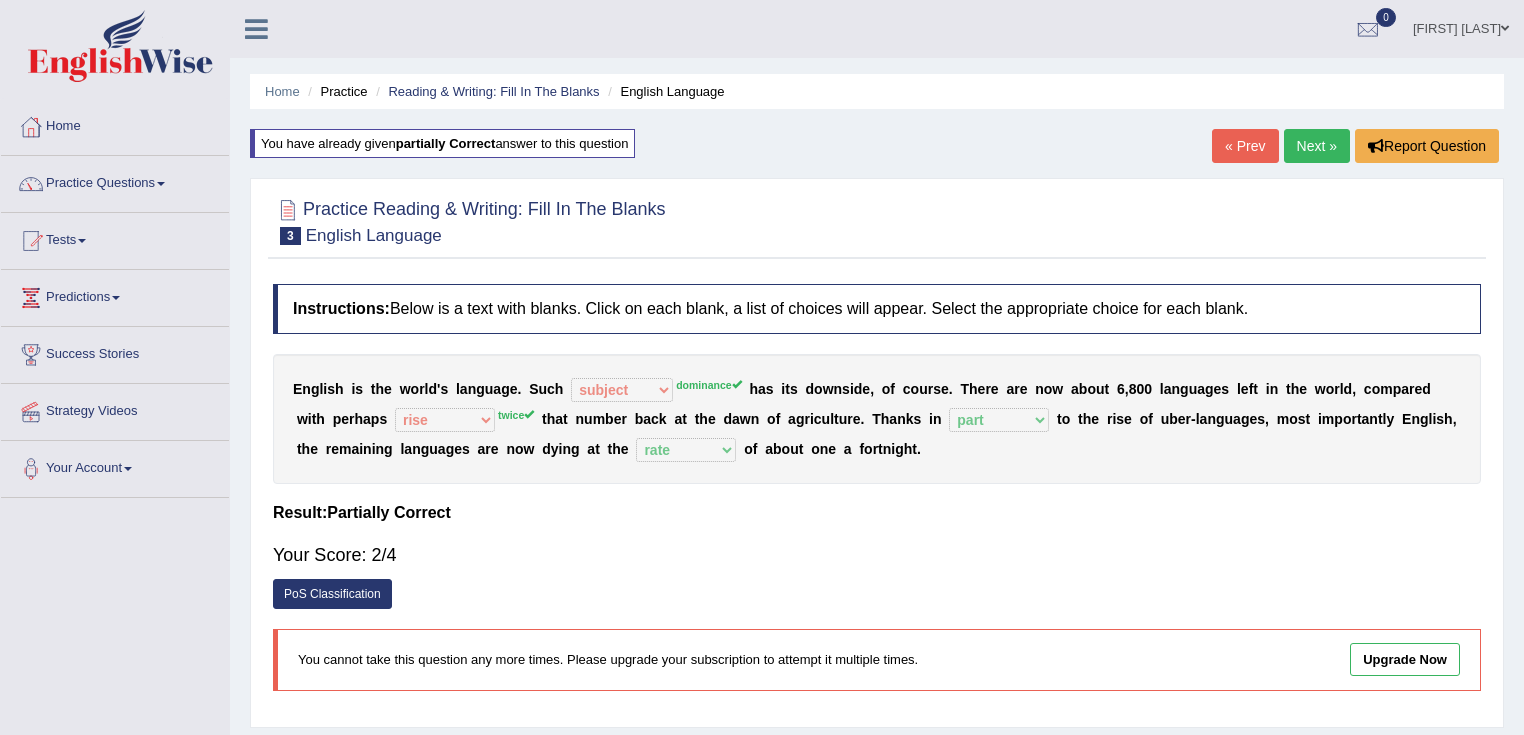 click on "Next »" at bounding box center (1317, 146) 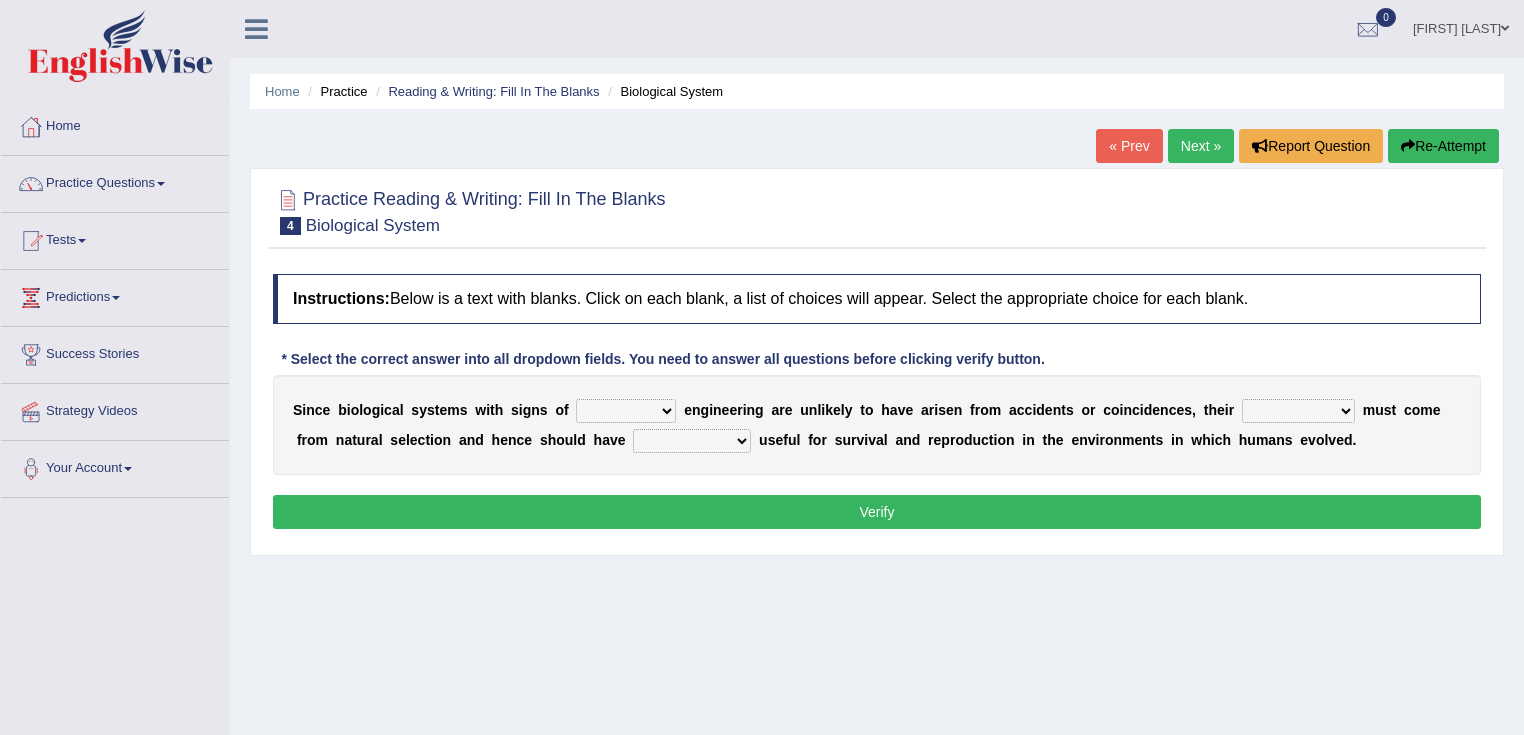 scroll, scrollTop: 0, scrollLeft: 0, axis: both 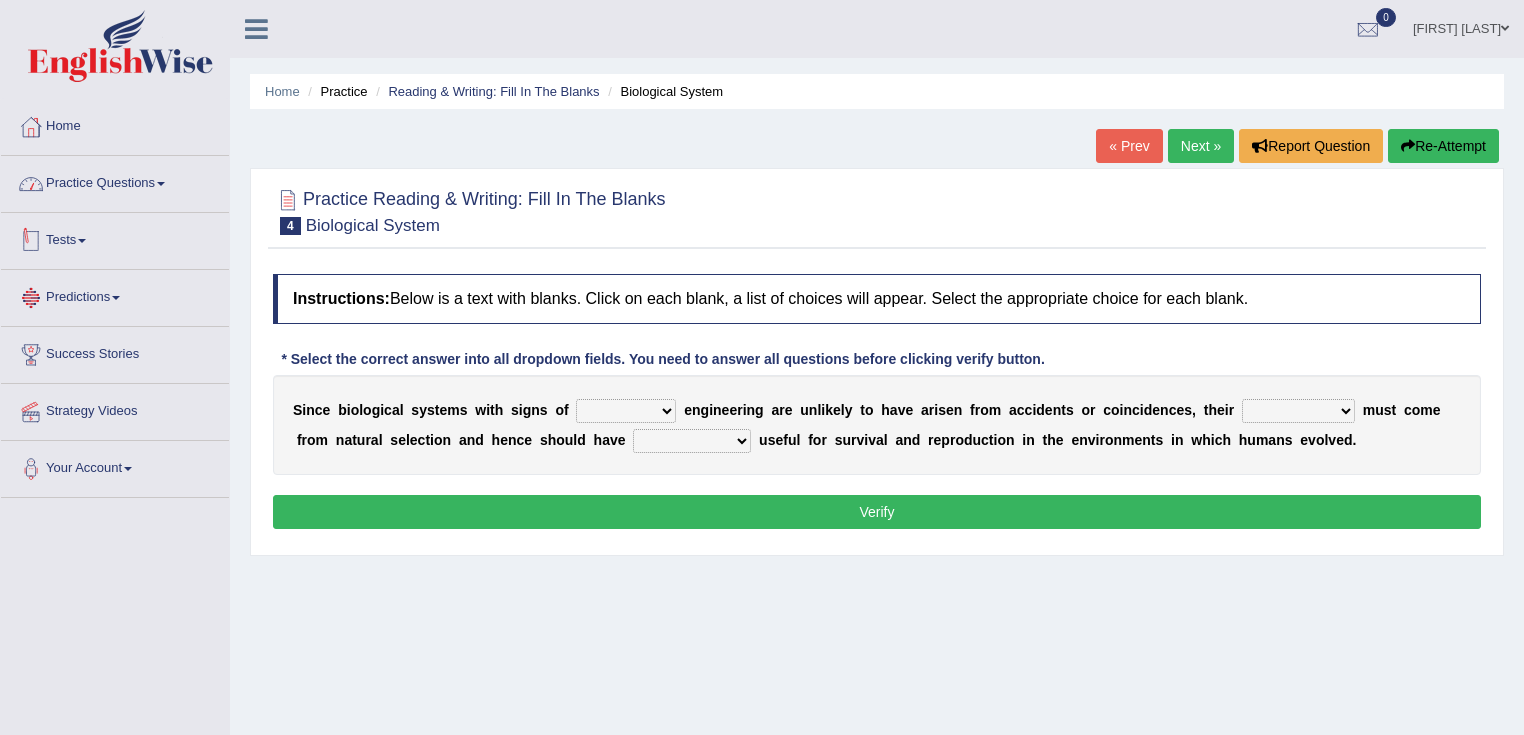 click on "Practice Questions" at bounding box center [115, 181] 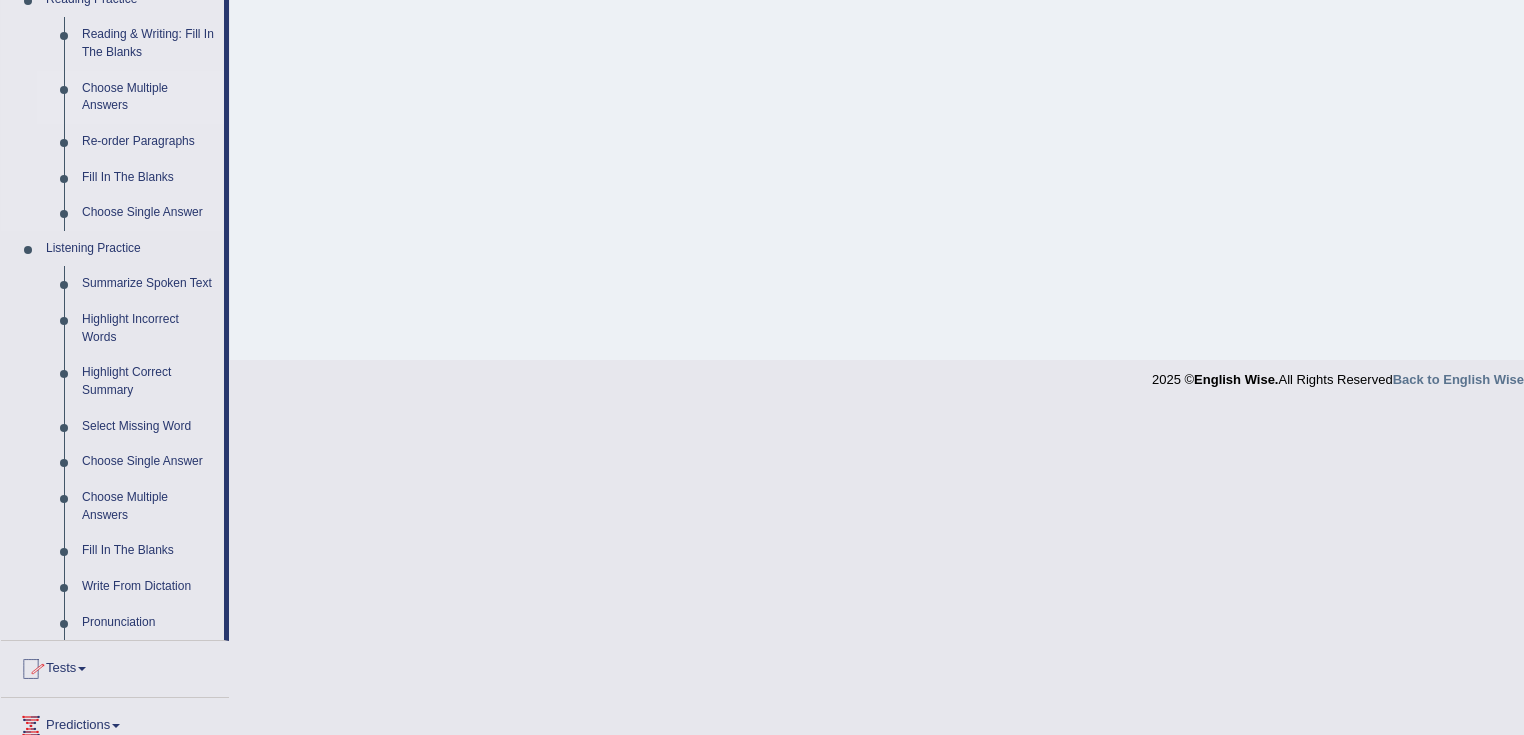 scroll, scrollTop: 800, scrollLeft: 0, axis: vertical 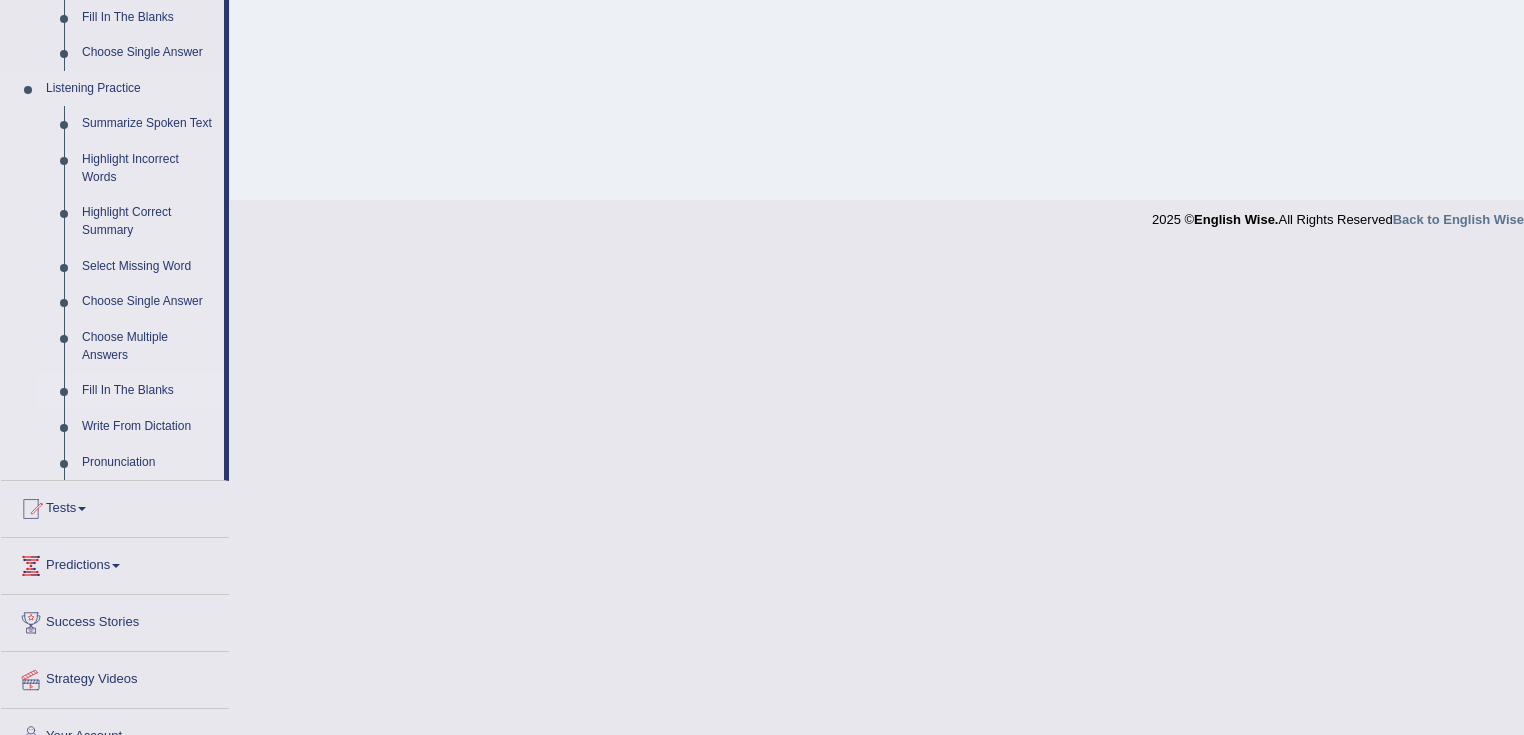click on "Fill In The Blanks" at bounding box center (148, 391) 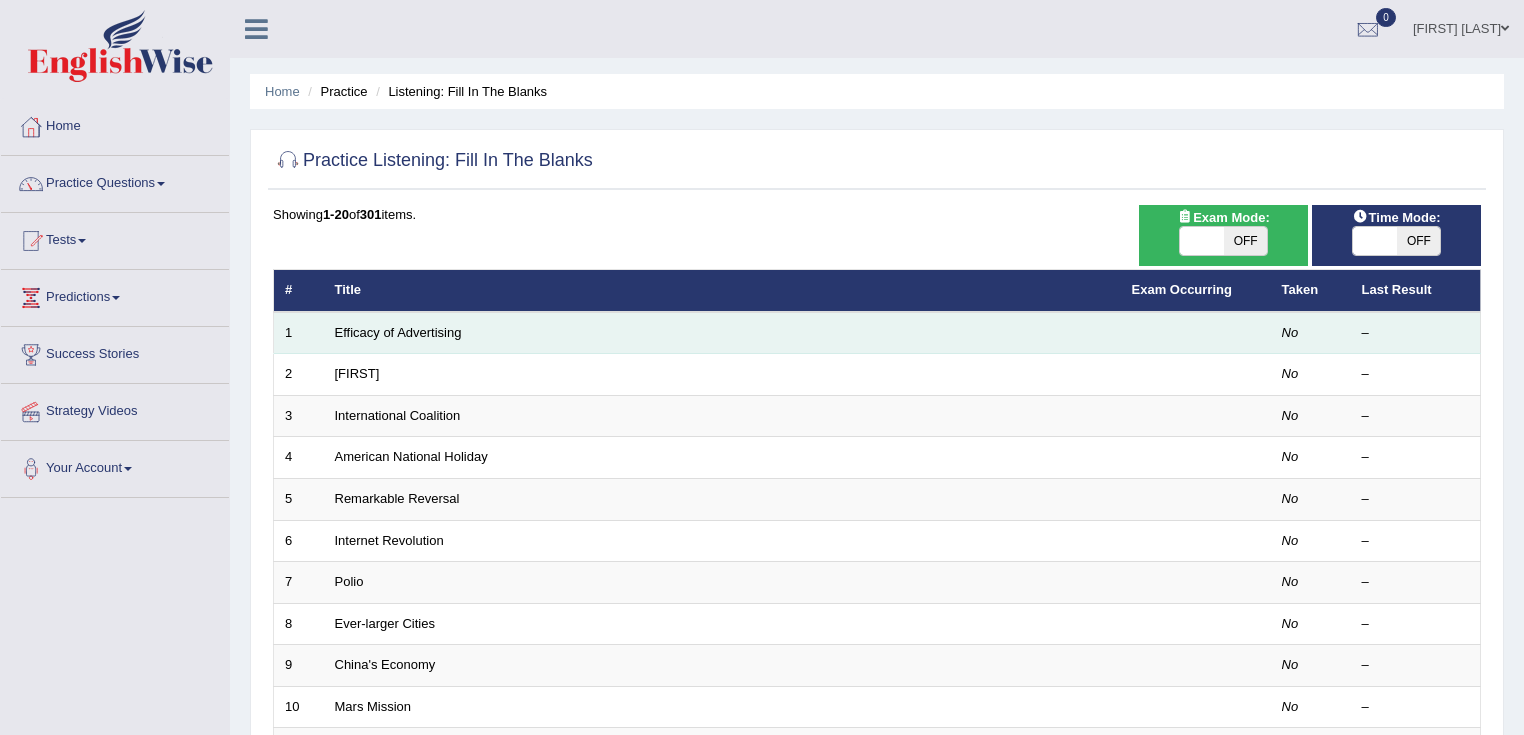 scroll, scrollTop: 0, scrollLeft: 0, axis: both 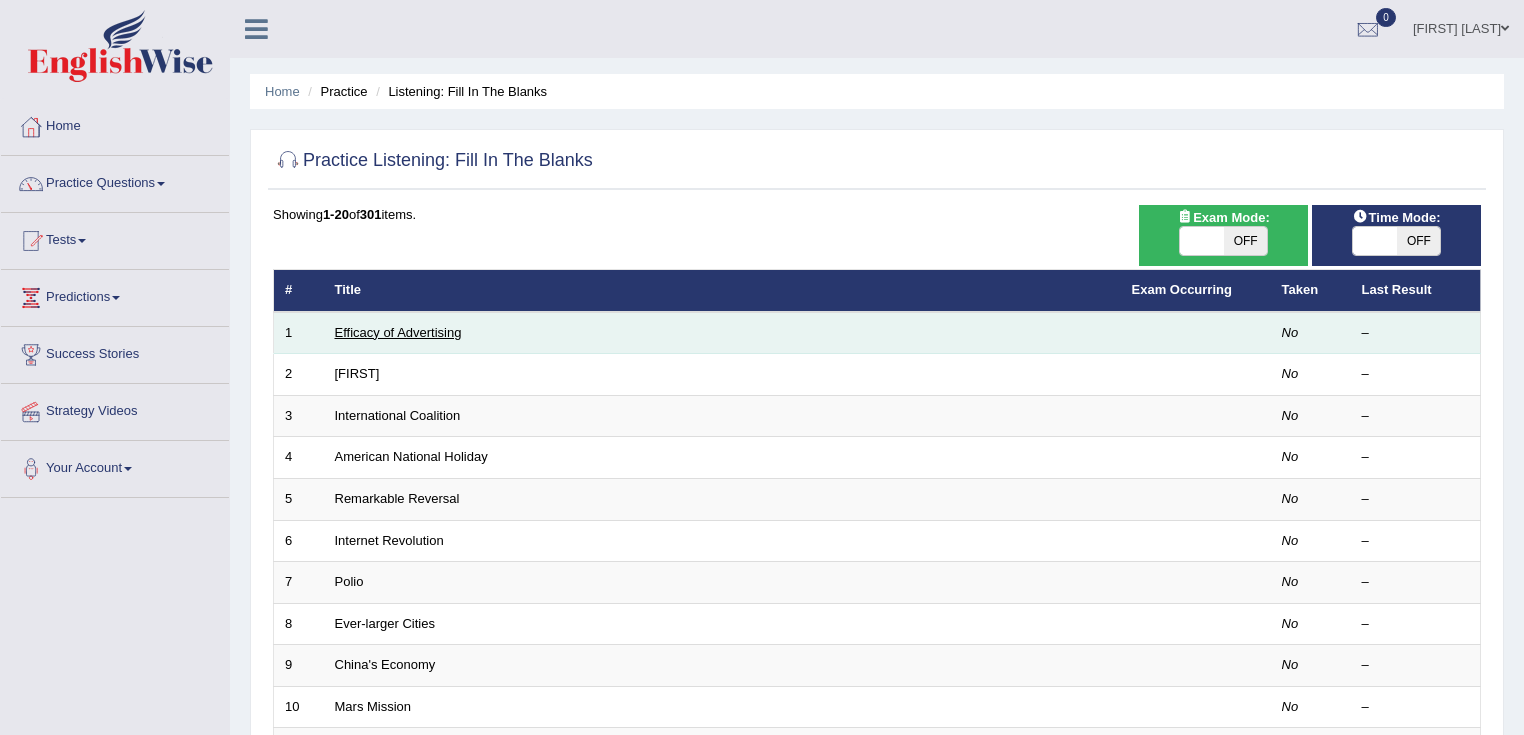 click on "Efficacy of Advertising" at bounding box center (398, 332) 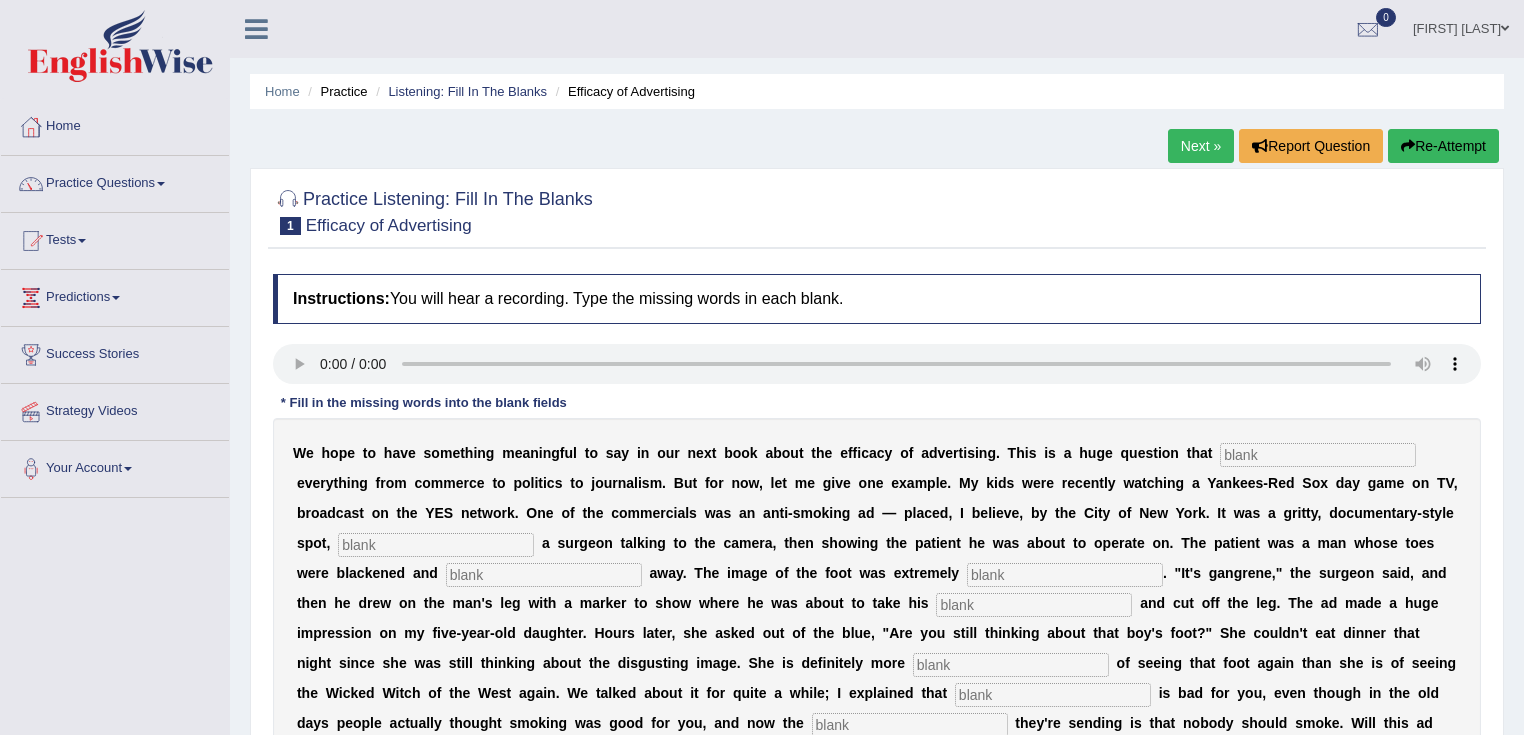 scroll, scrollTop: 0, scrollLeft: 0, axis: both 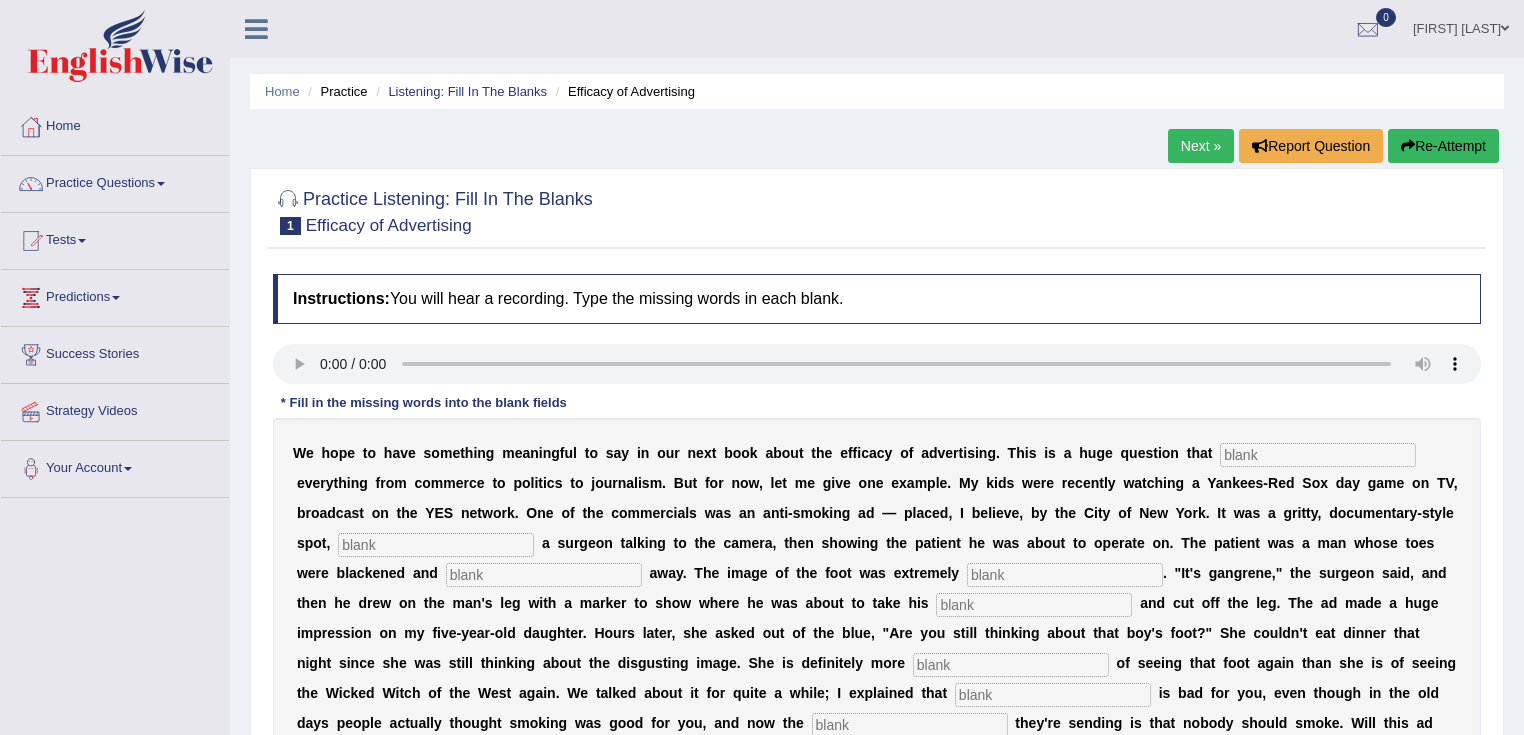 click on "Next »" at bounding box center (1201, 146) 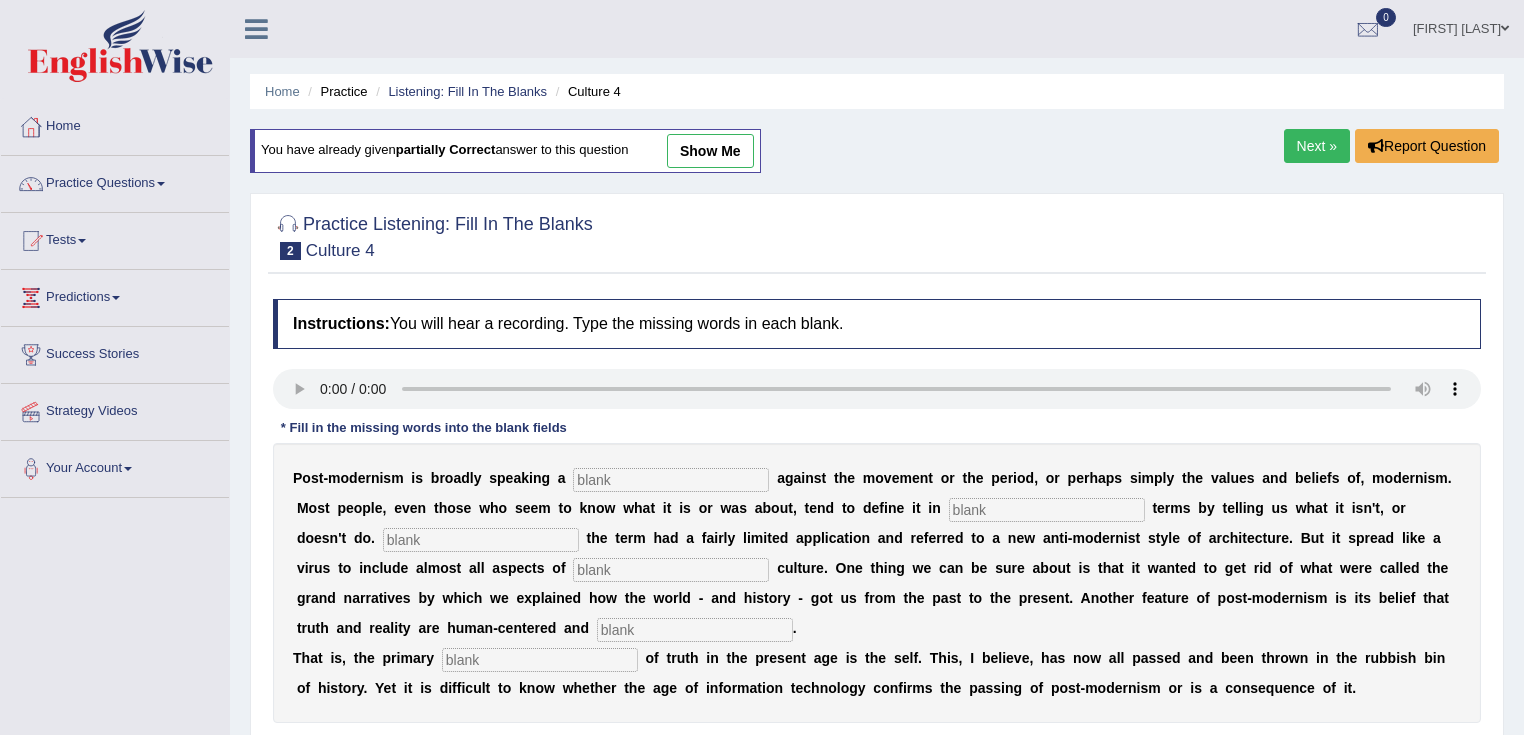 scroll, scrollTop: 0, scrollLeft: 0, axis: both 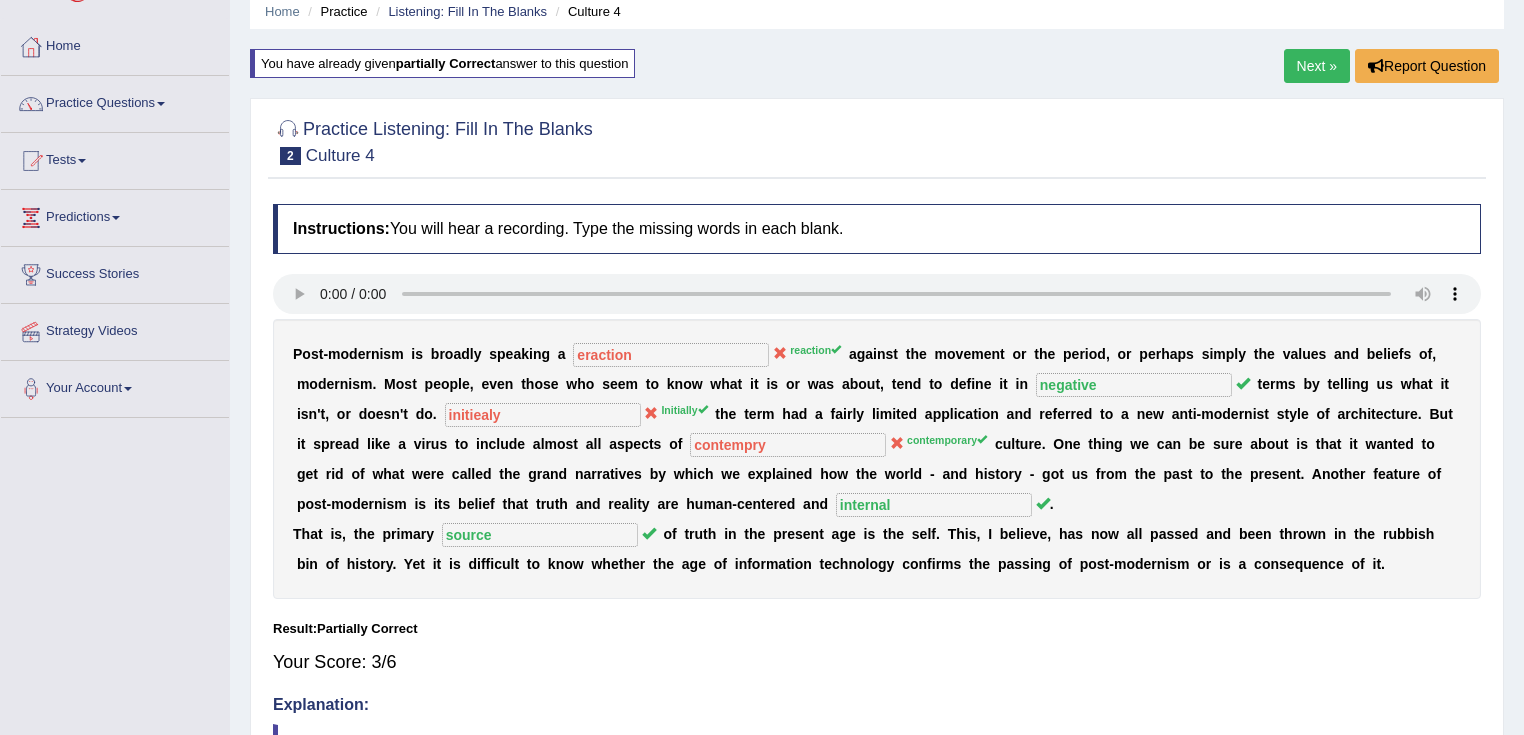 click on "Next »" at bounding box center [1317, 66] 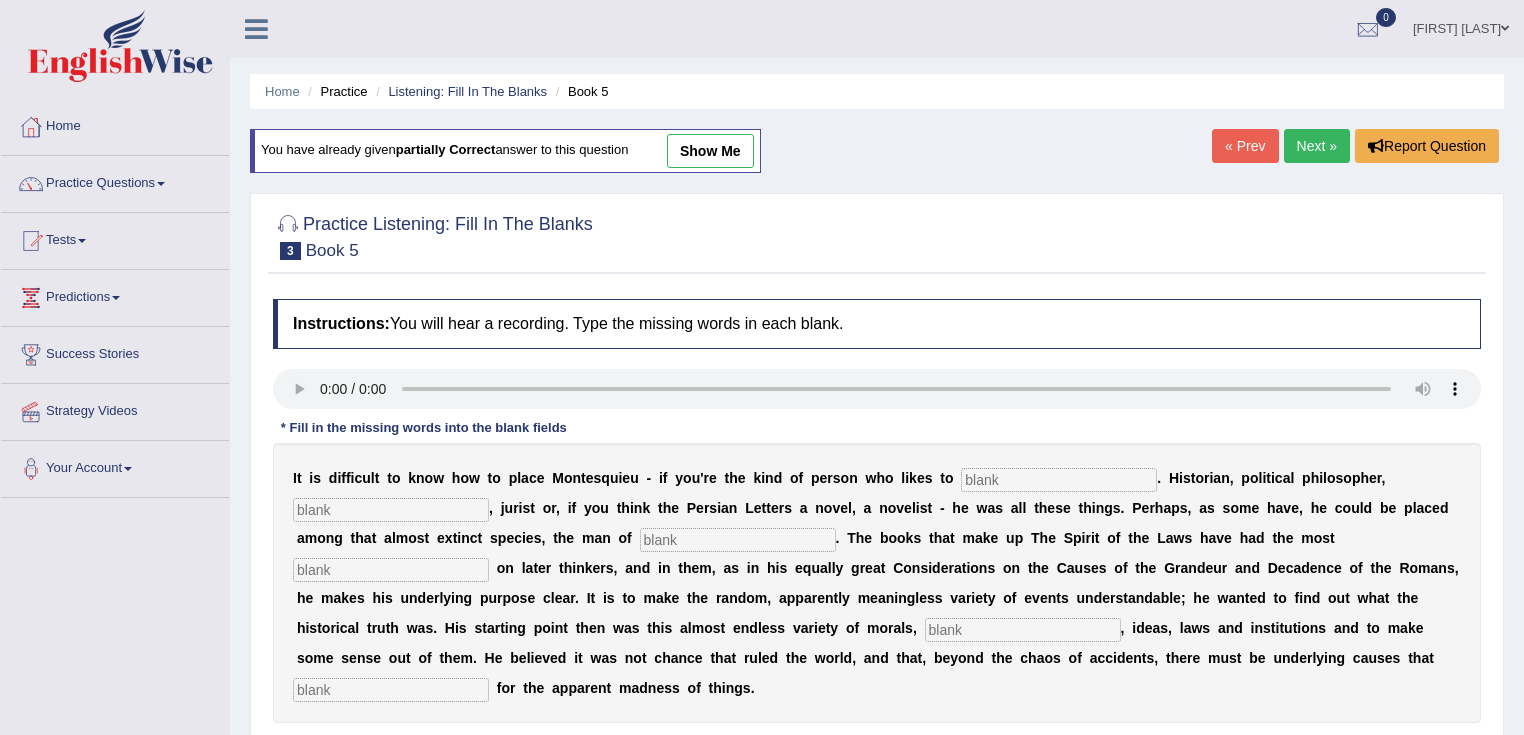 scroll, scrollTop: 0, scrollLeft: 0, axis: both 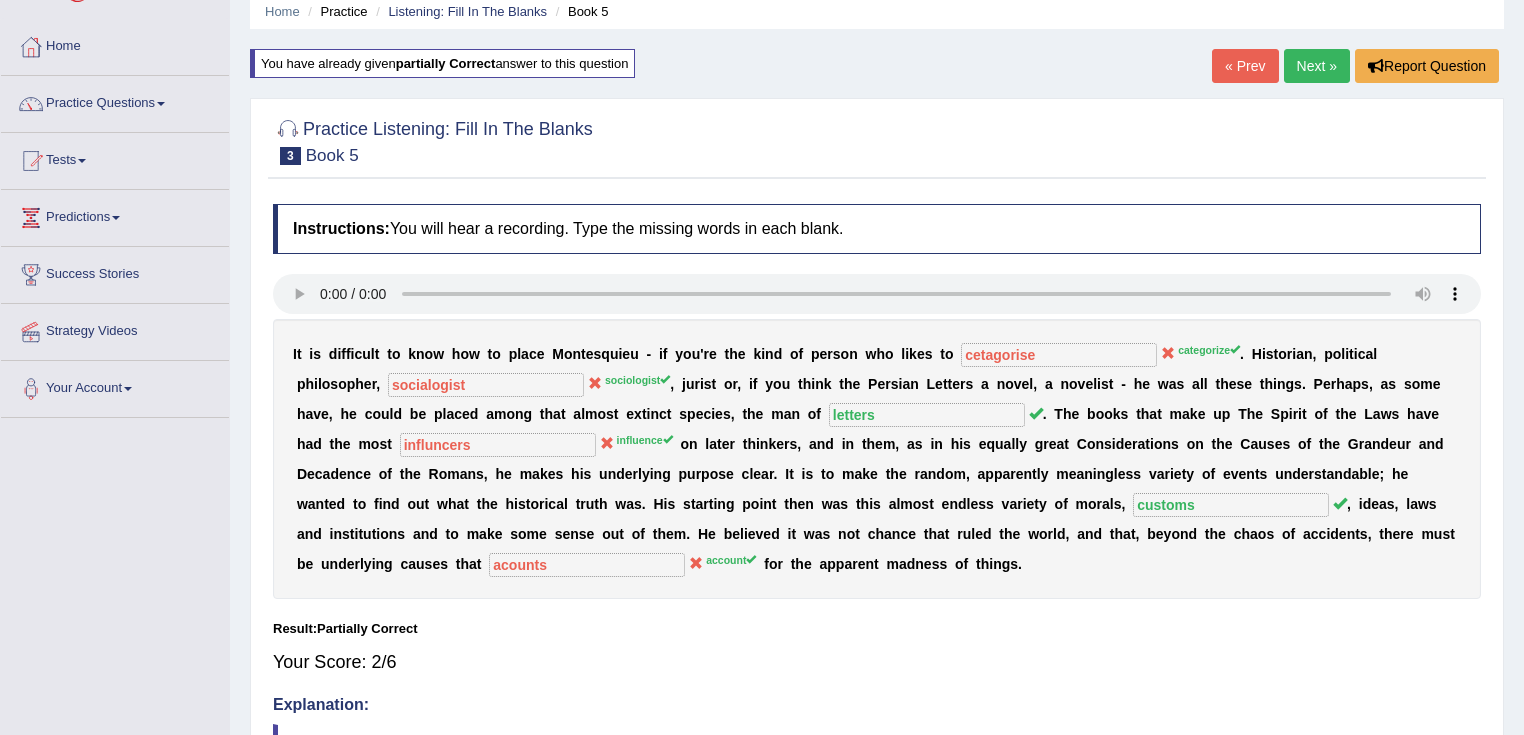 click on "Next »" at bounding box center [1317, 66] 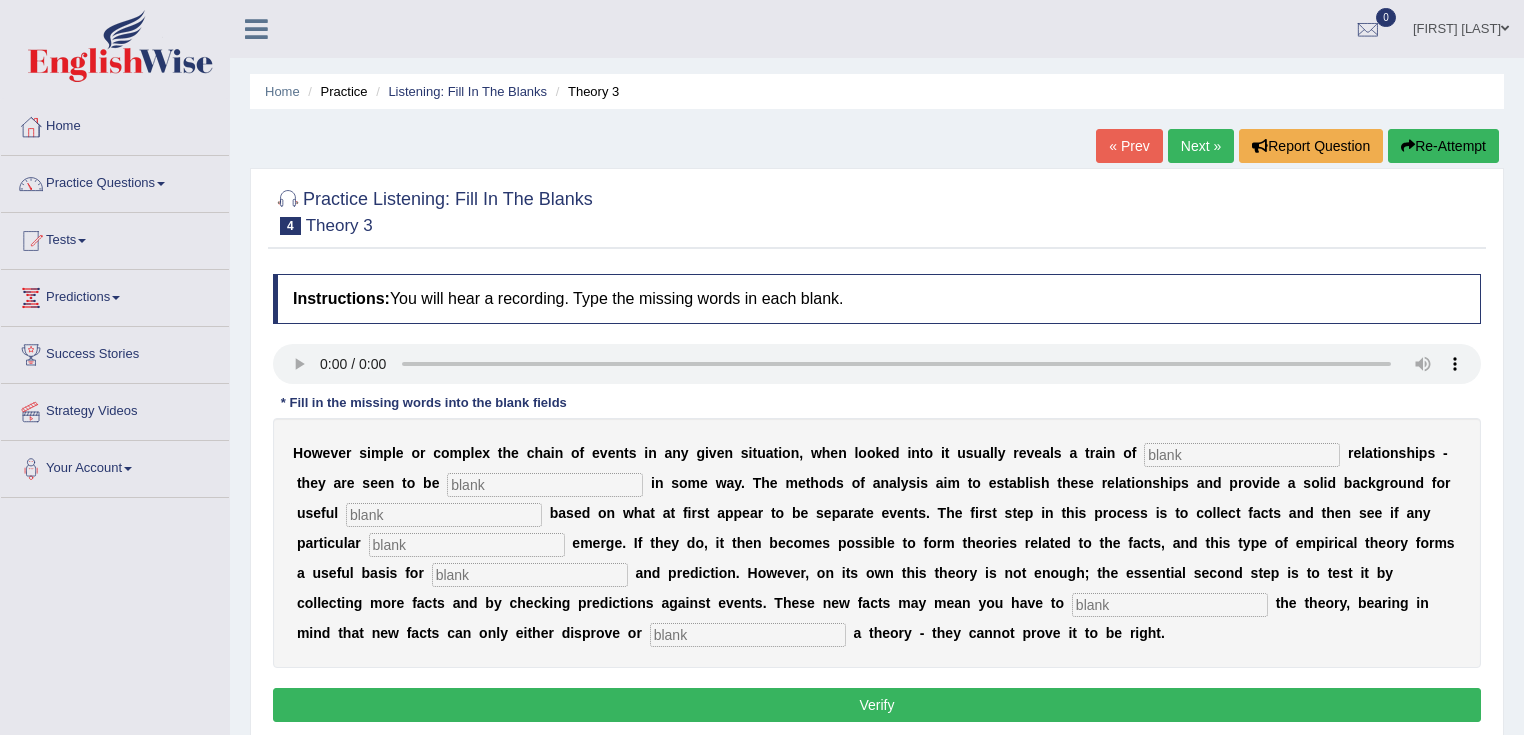 scroll, scrollTop: 0, scrollLeft: 0, axis: both 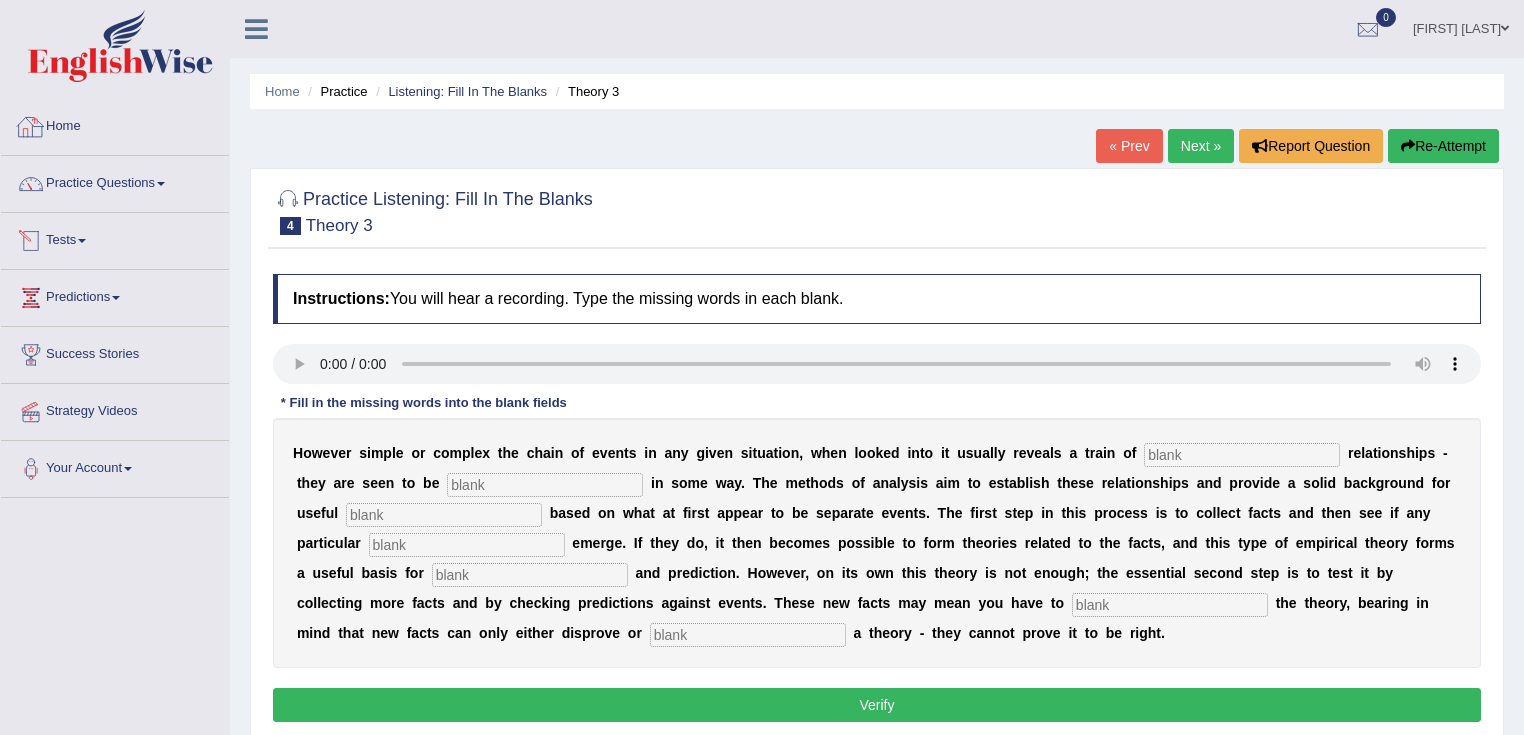 click on "Home" at bounding box center [115, 124] 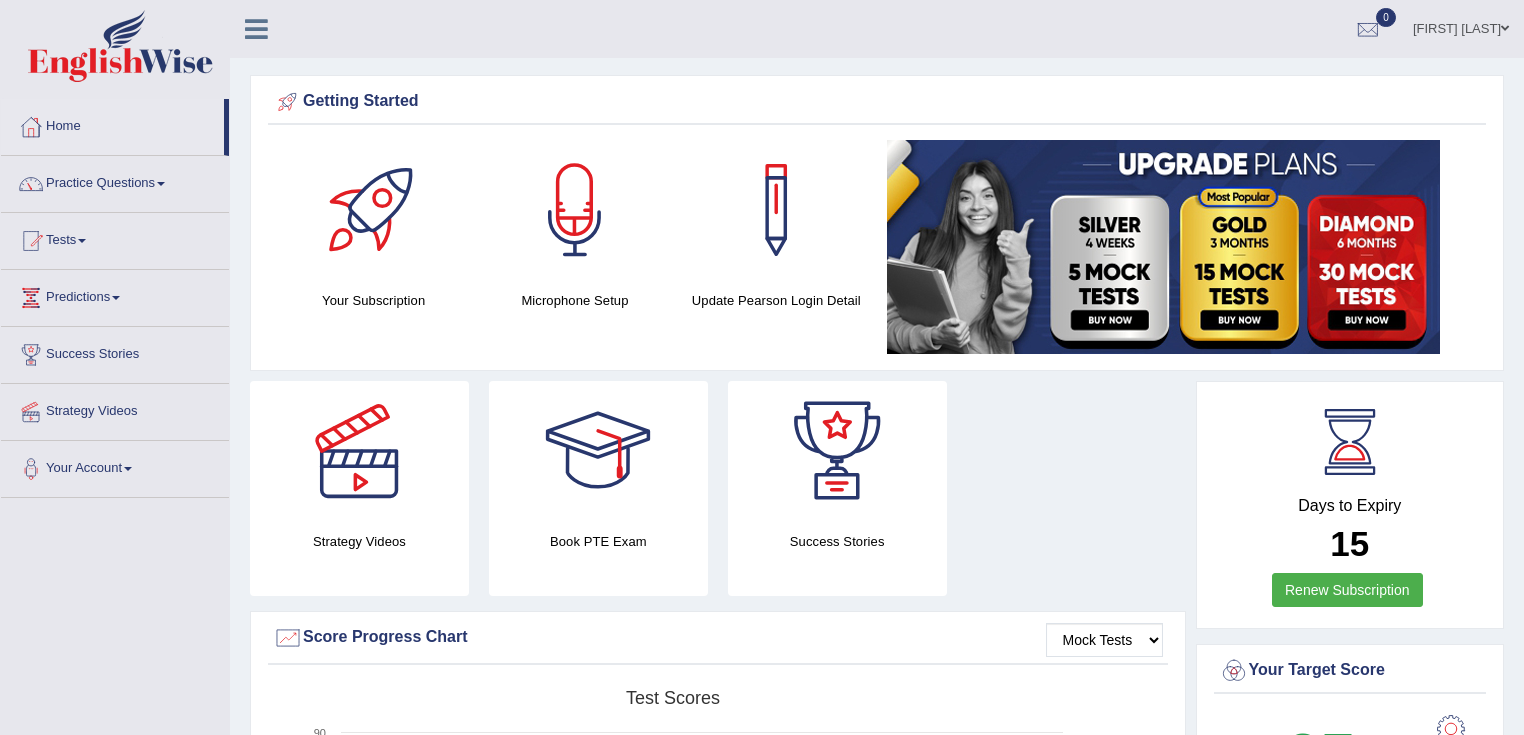 scroll, scrollTop: 0, scrollLeft: 0, axis: both 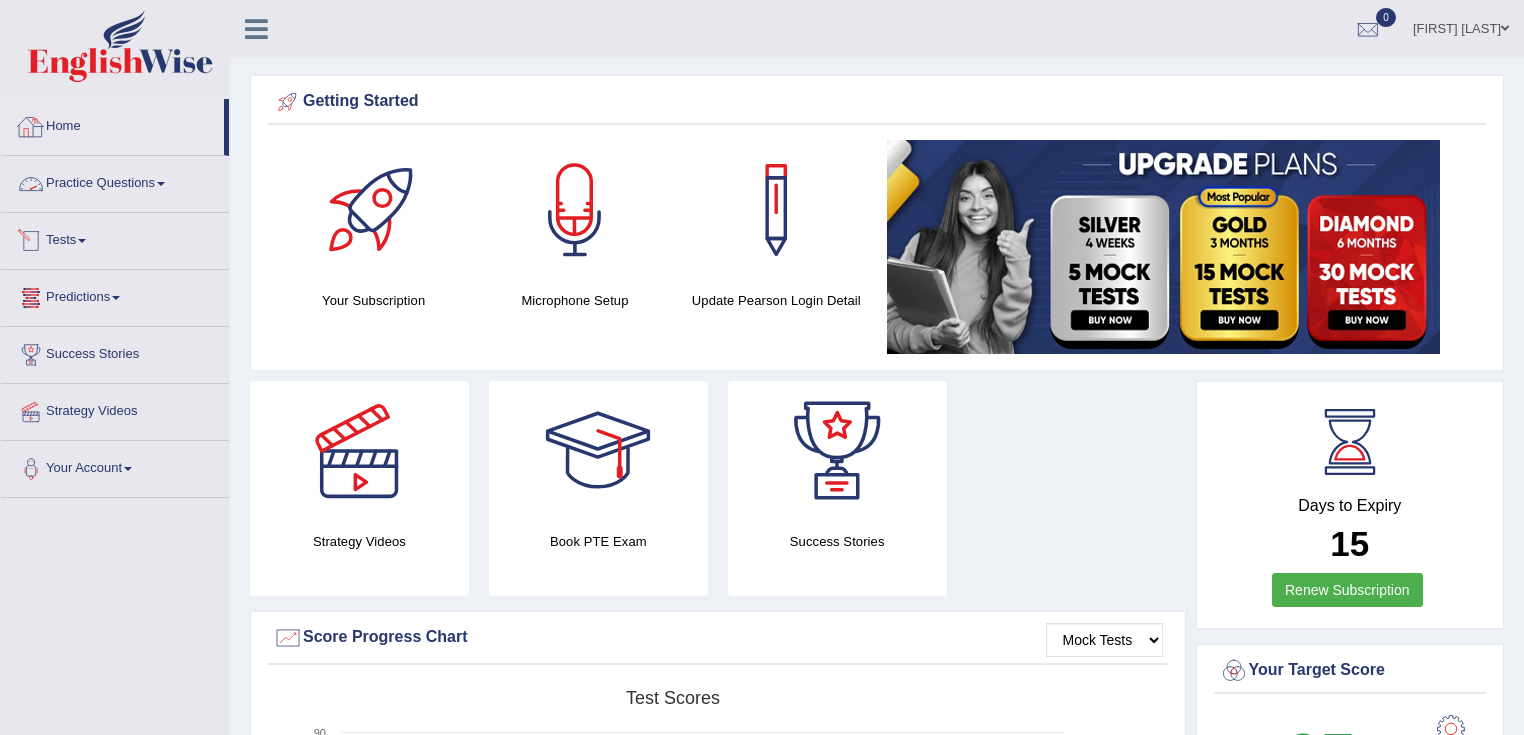 click on "Practice Questions" at bounding box center (115, 181) 